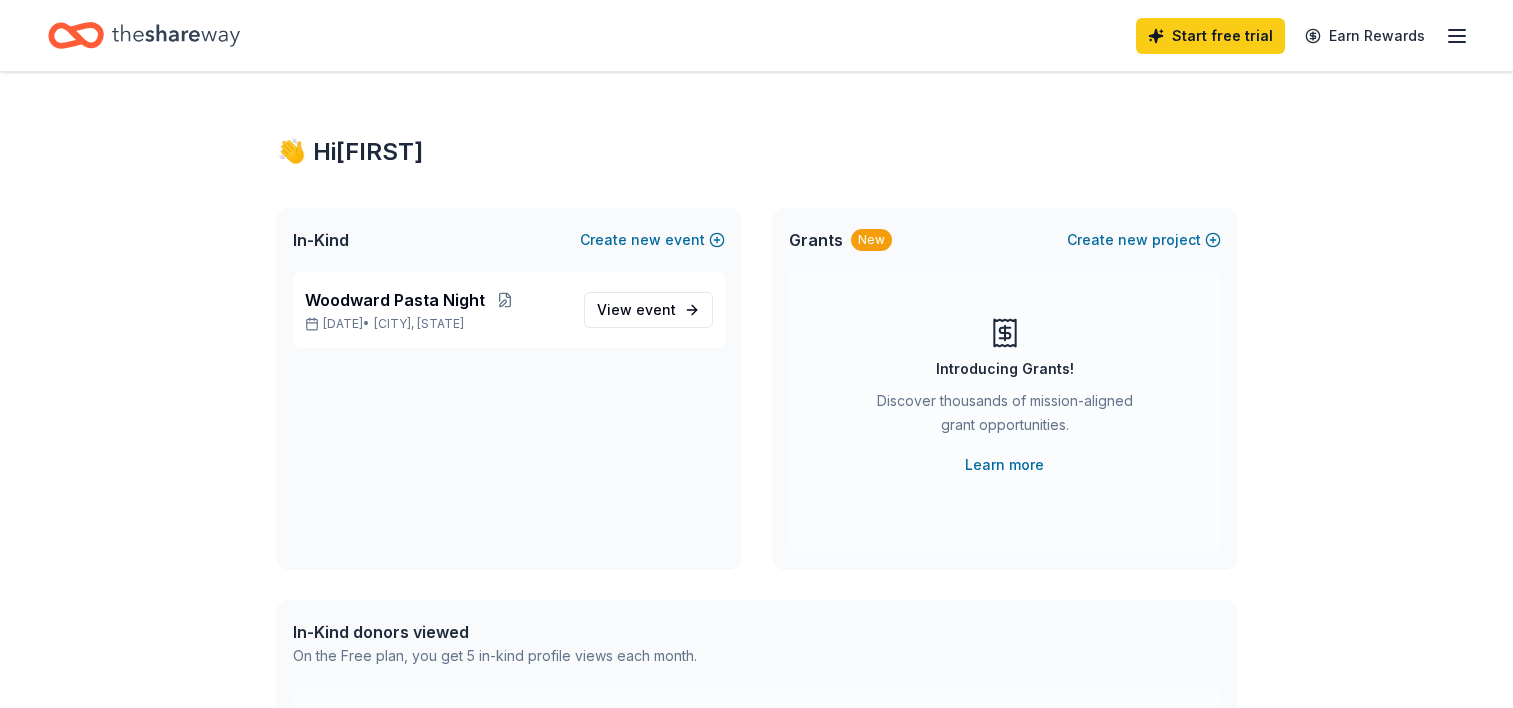 scroll, scrollTop: 0, scrollLeft: 0, axis: both 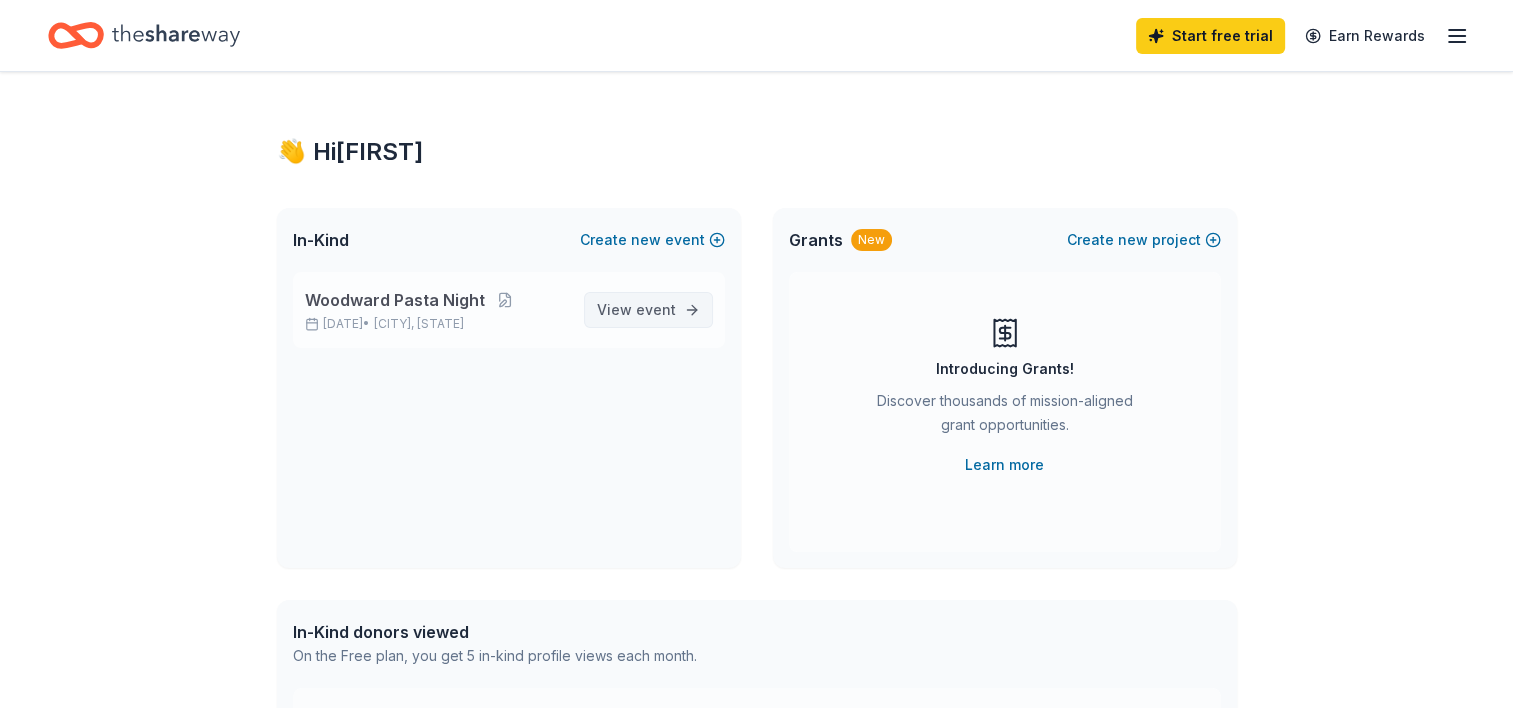 click on "View   event" at bounding box center (636, 310) 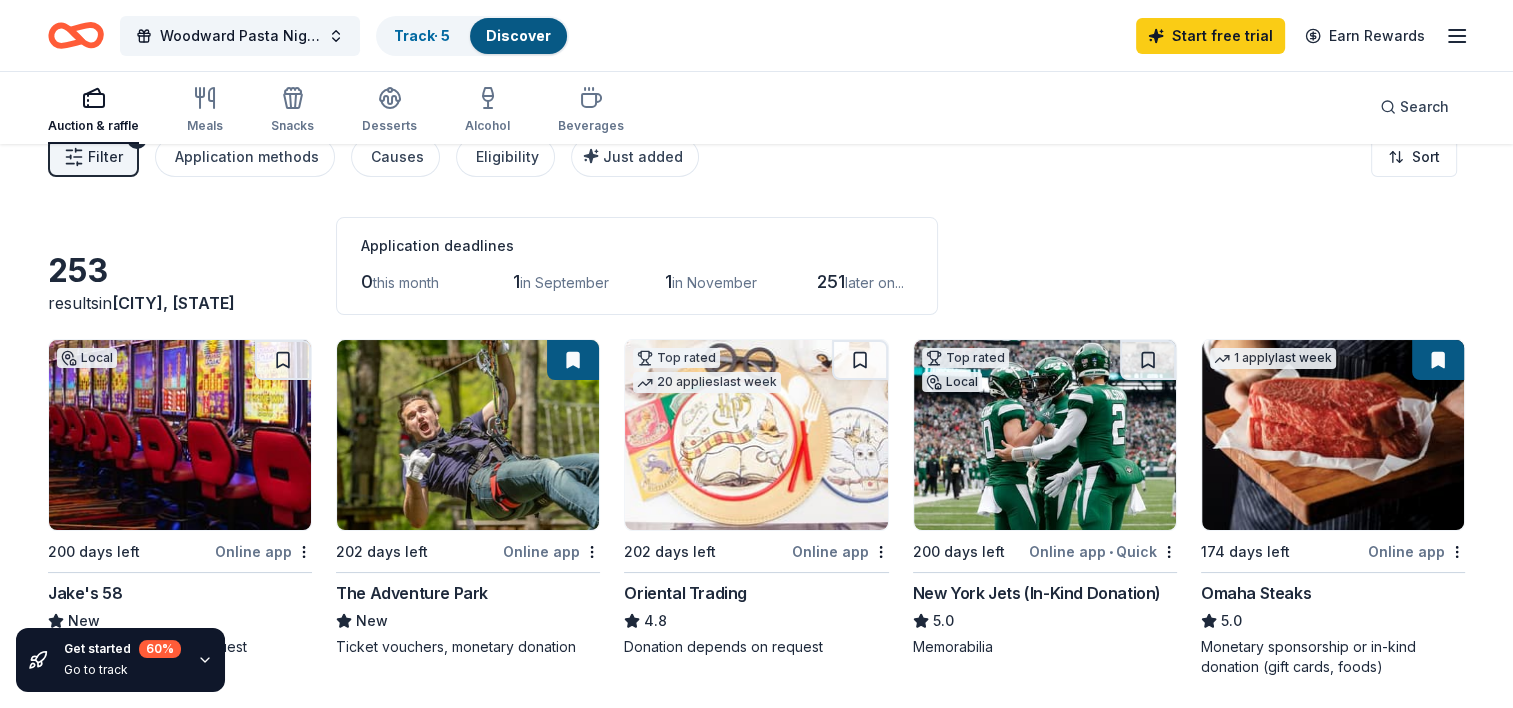 scroll, scrollTop: 0, scrollLeft: 0, axis: both 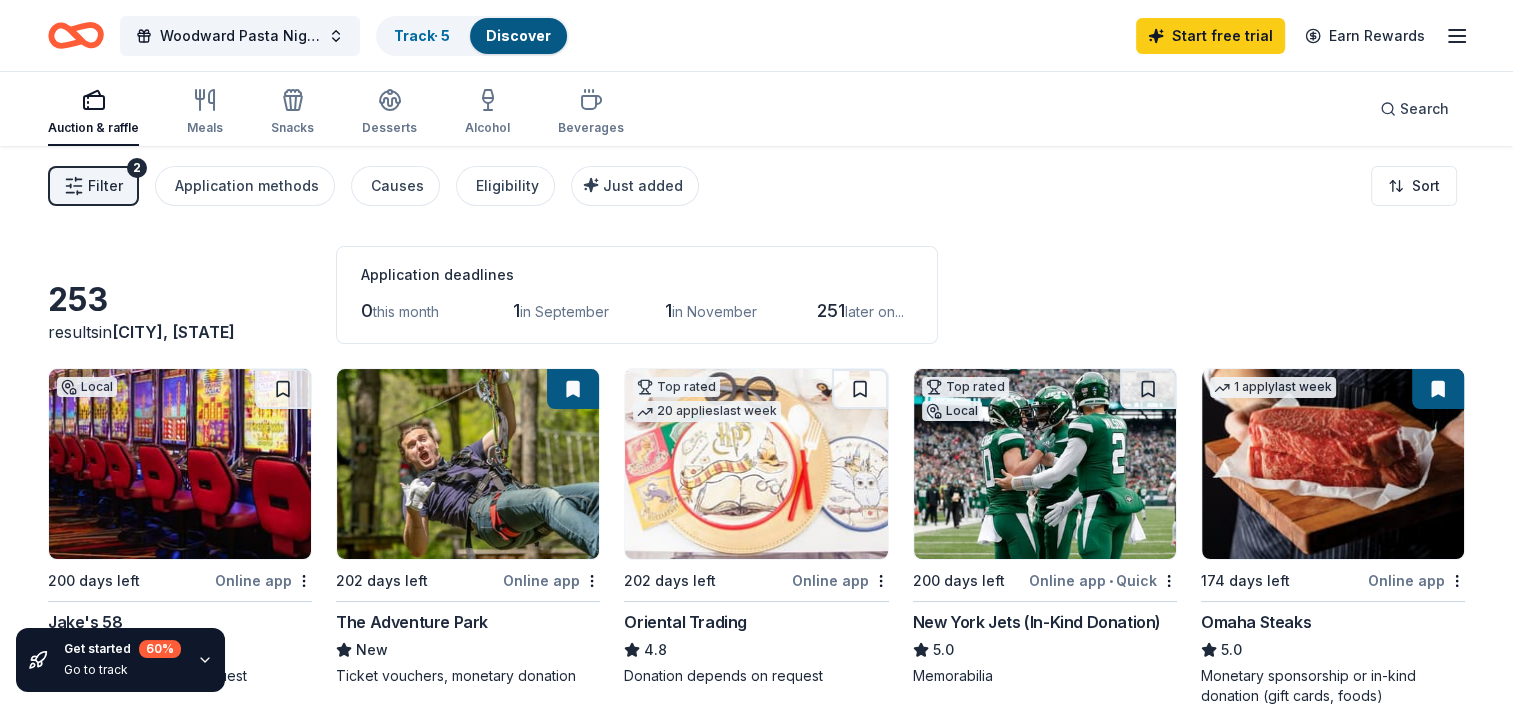 click on "in September" at bounding box center (564, 311) 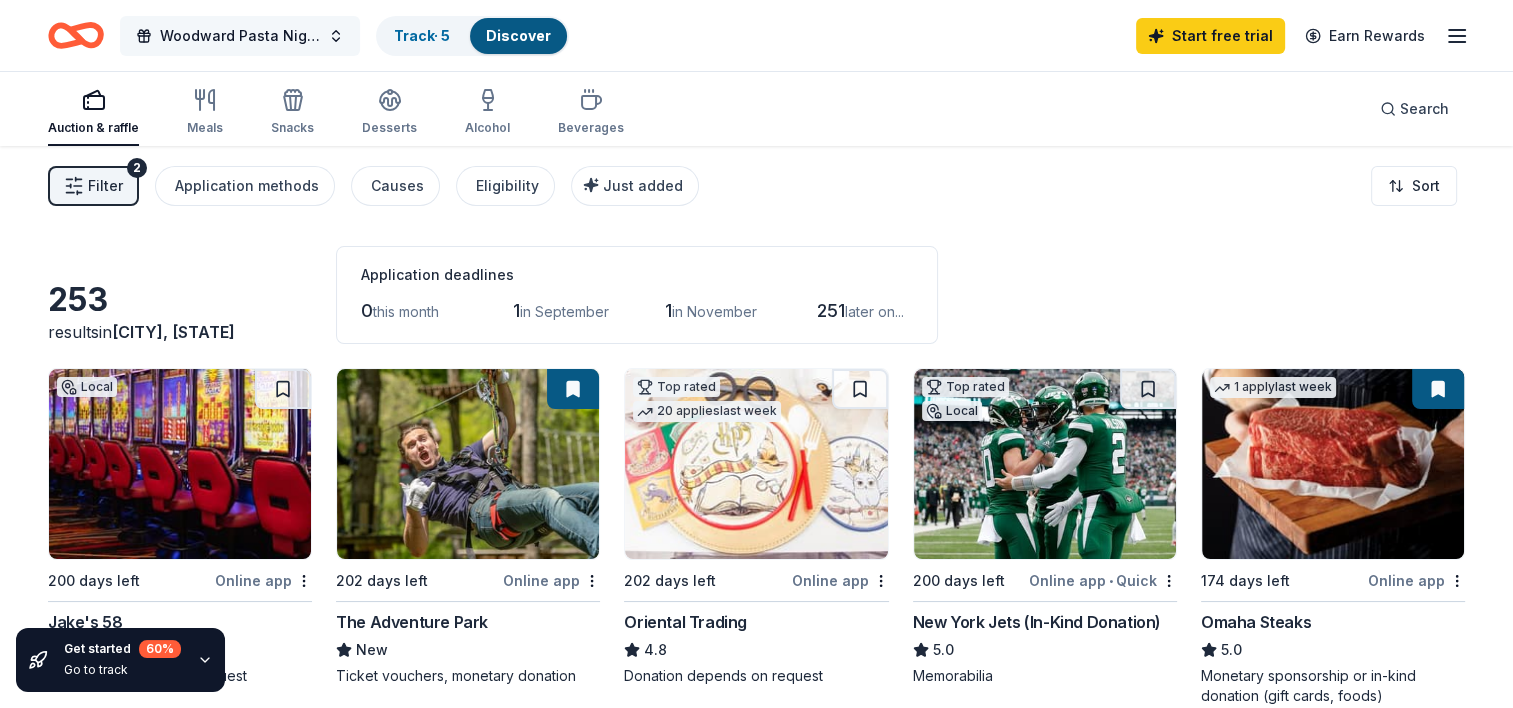 click on "Woodward Pasta Night" at bounding box center (240, 36) 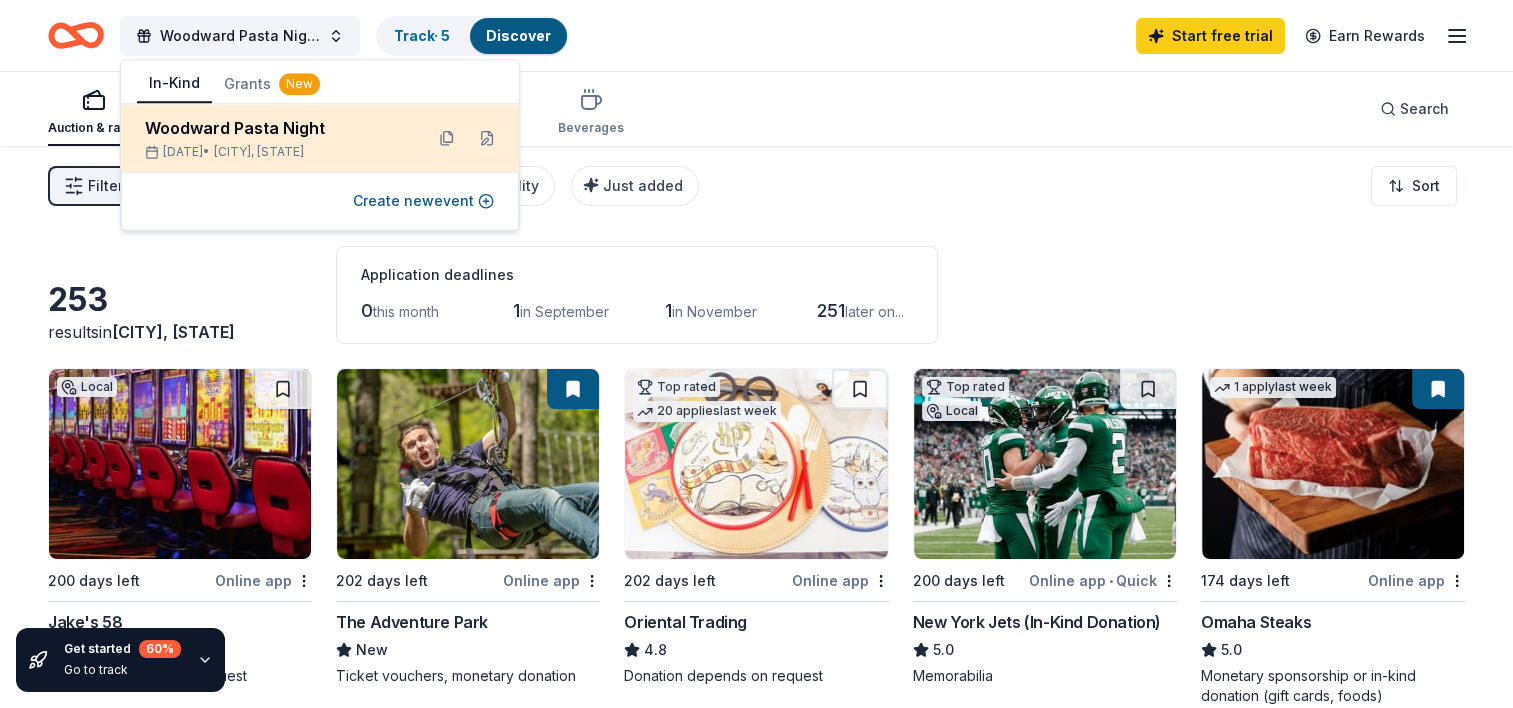 click on "[CITY], [STATE]" at bounding box center [259, 152] 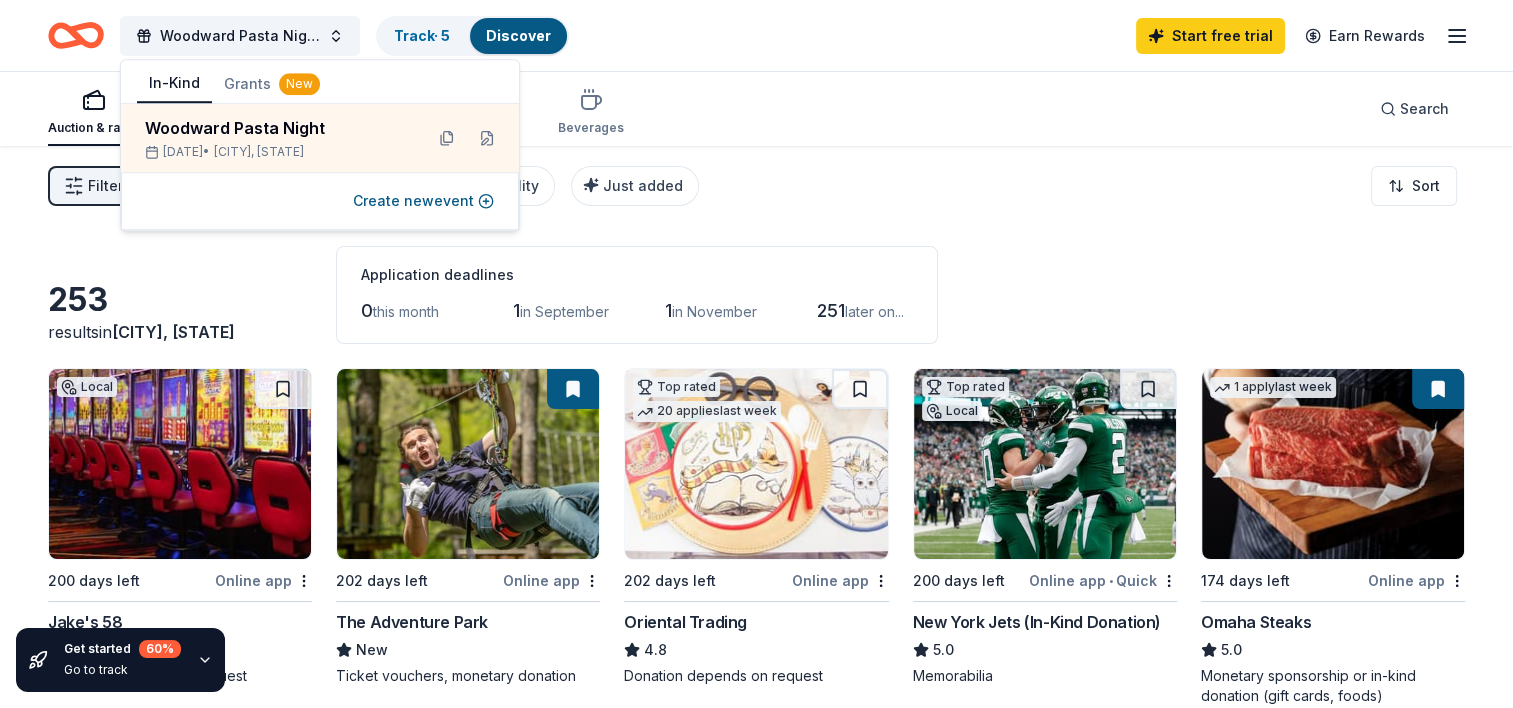 click on "In-Kind" at bounding box center (174, 84) 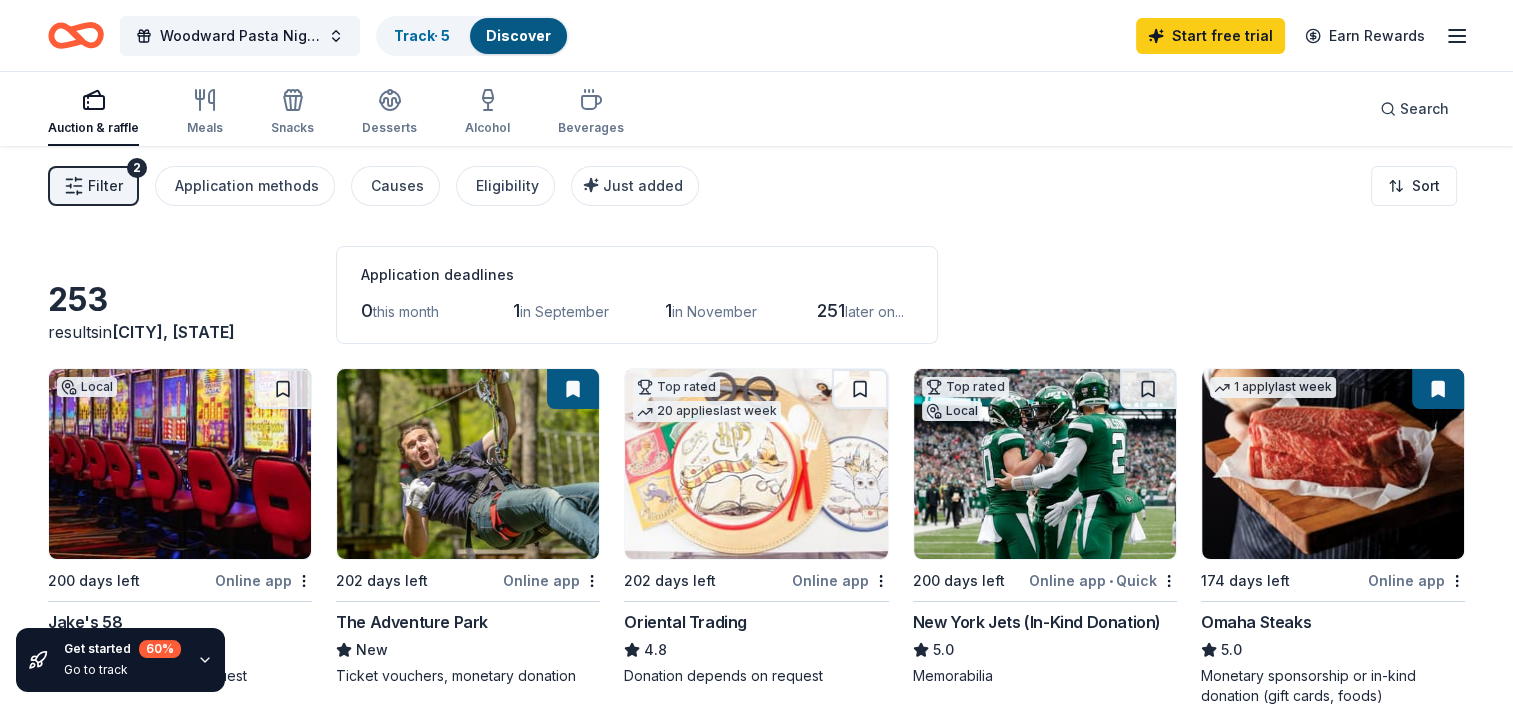 click 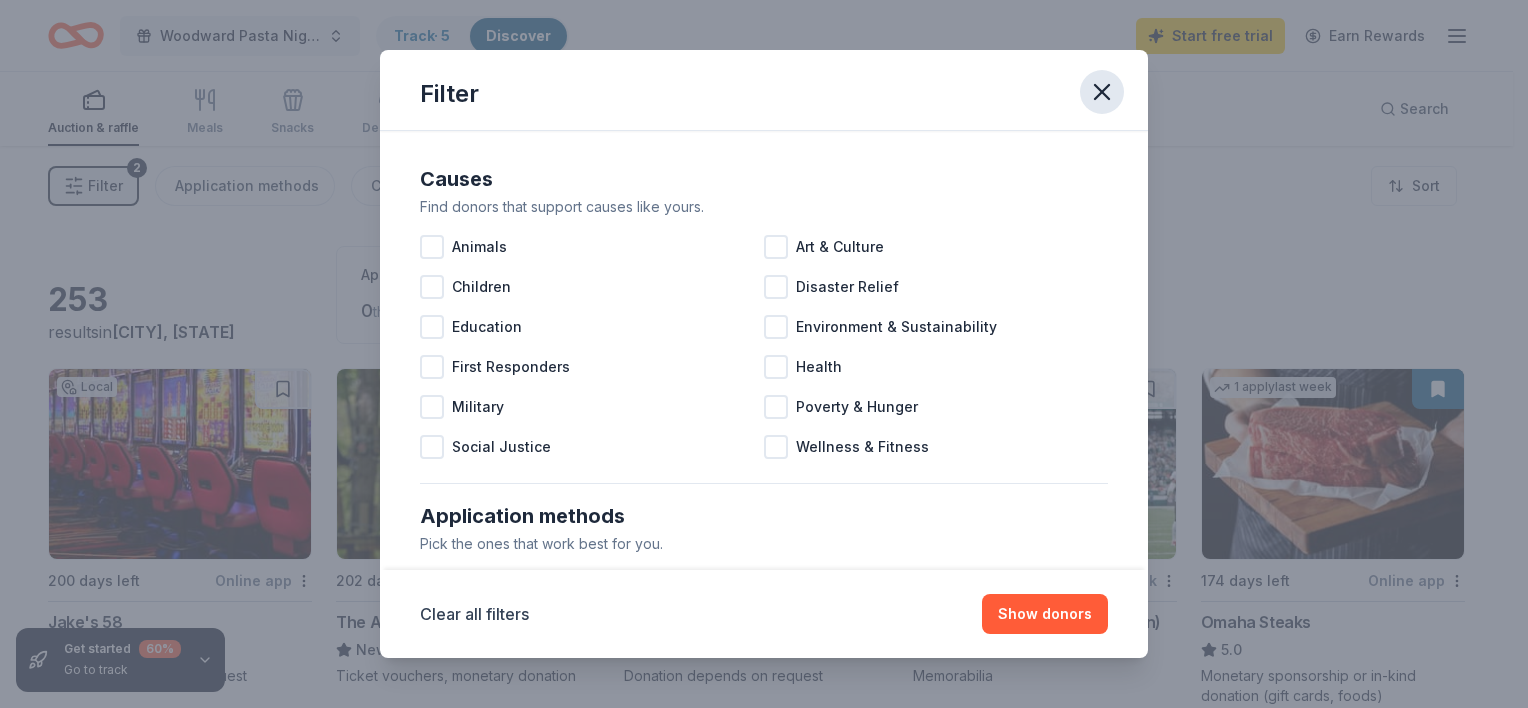 click 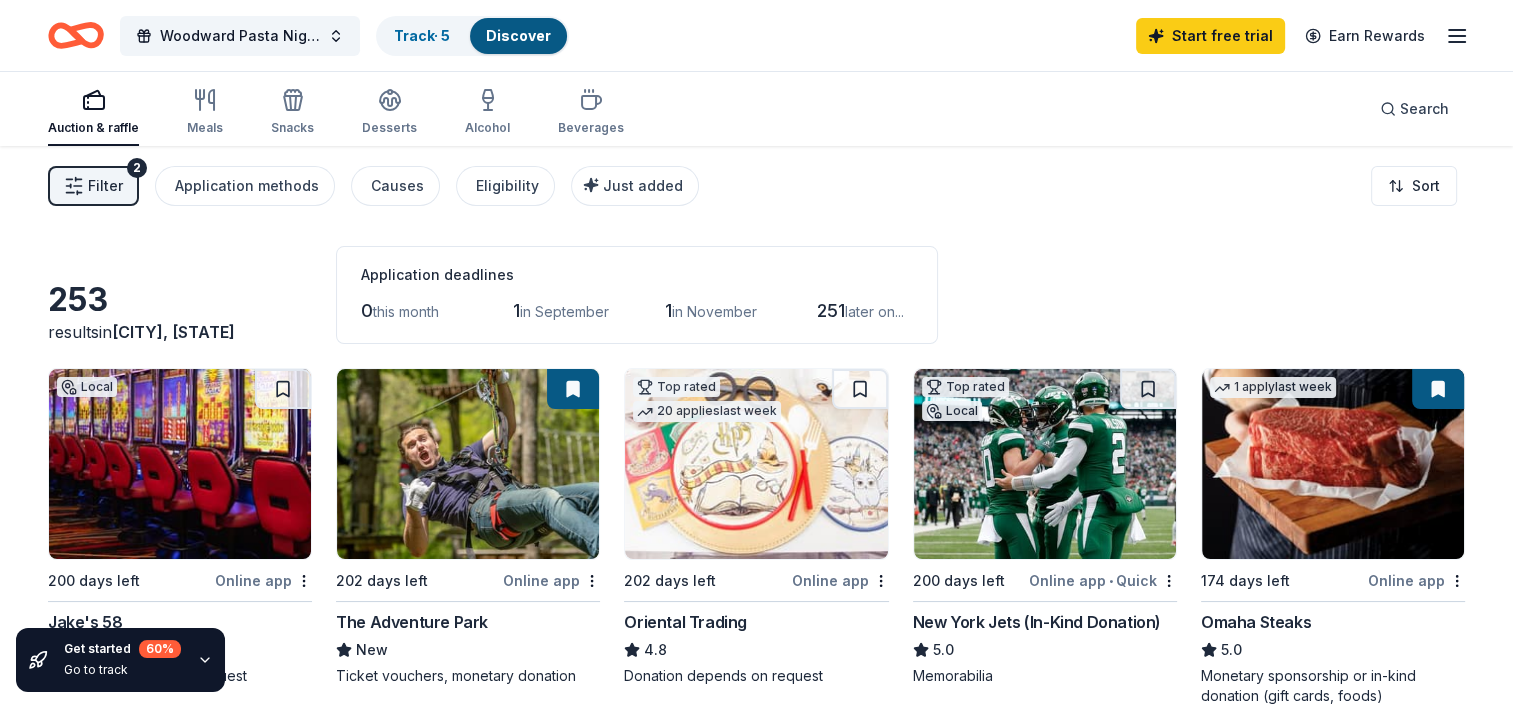 click 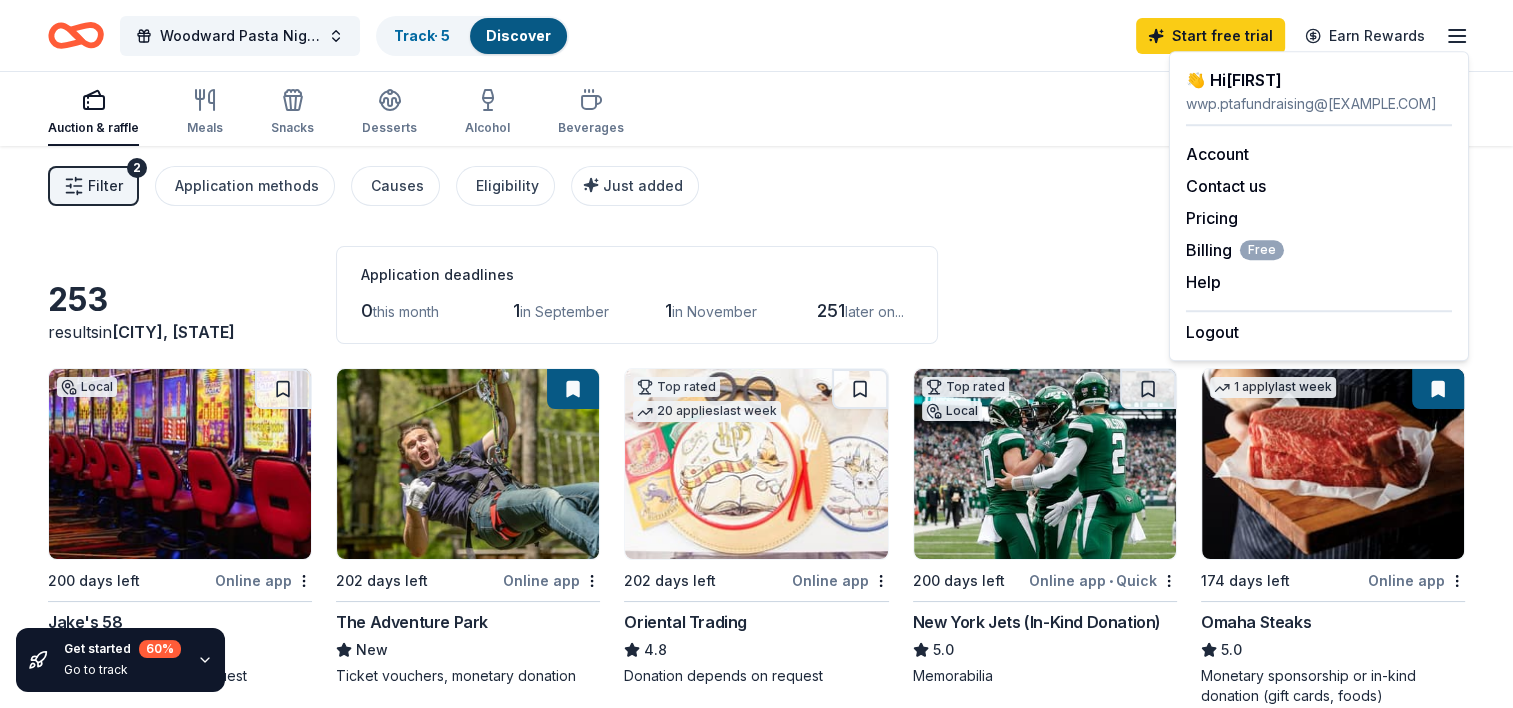 click on "Filter 2 Application methods Causes Eligibility Just added Sort" at bounding box center (756, 186) 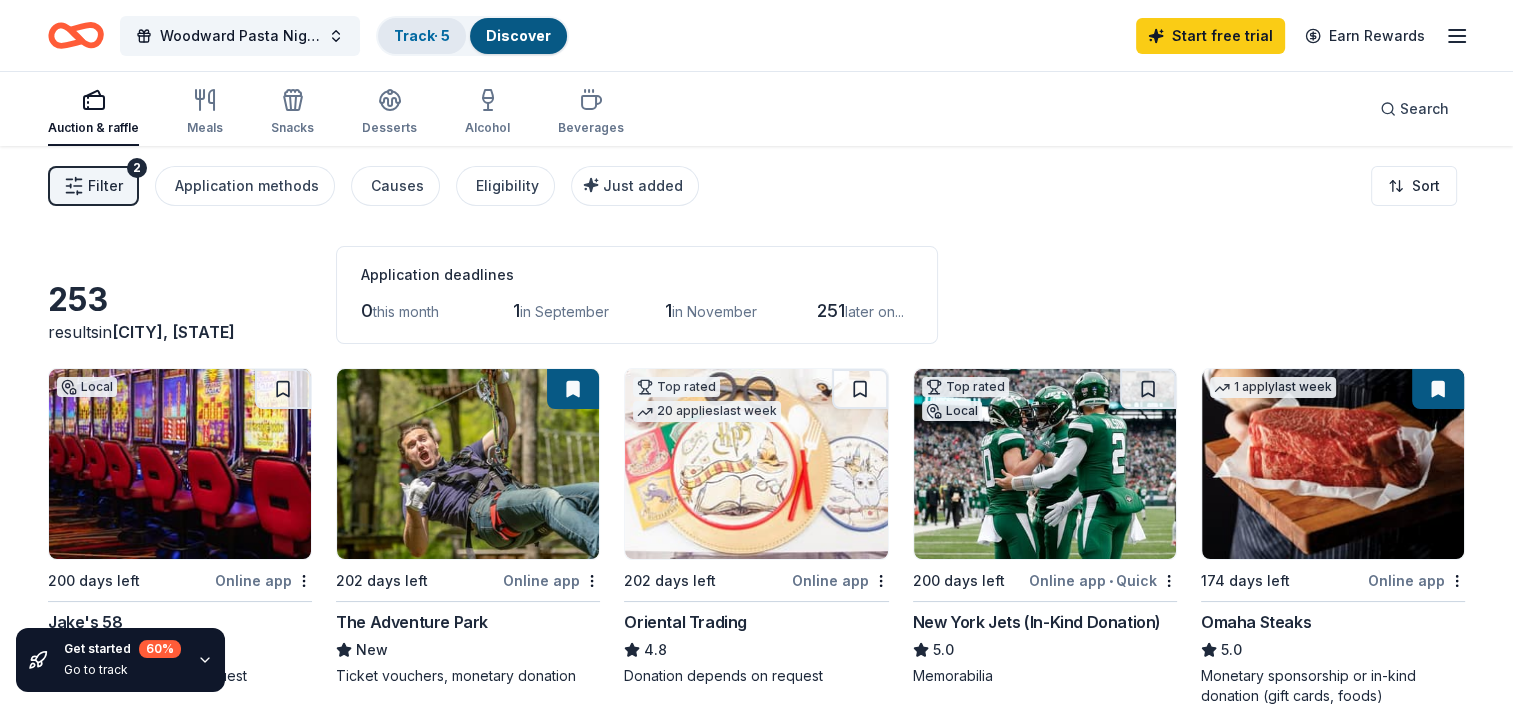 click on "Track  · 5" at bounding box center [422, 35] 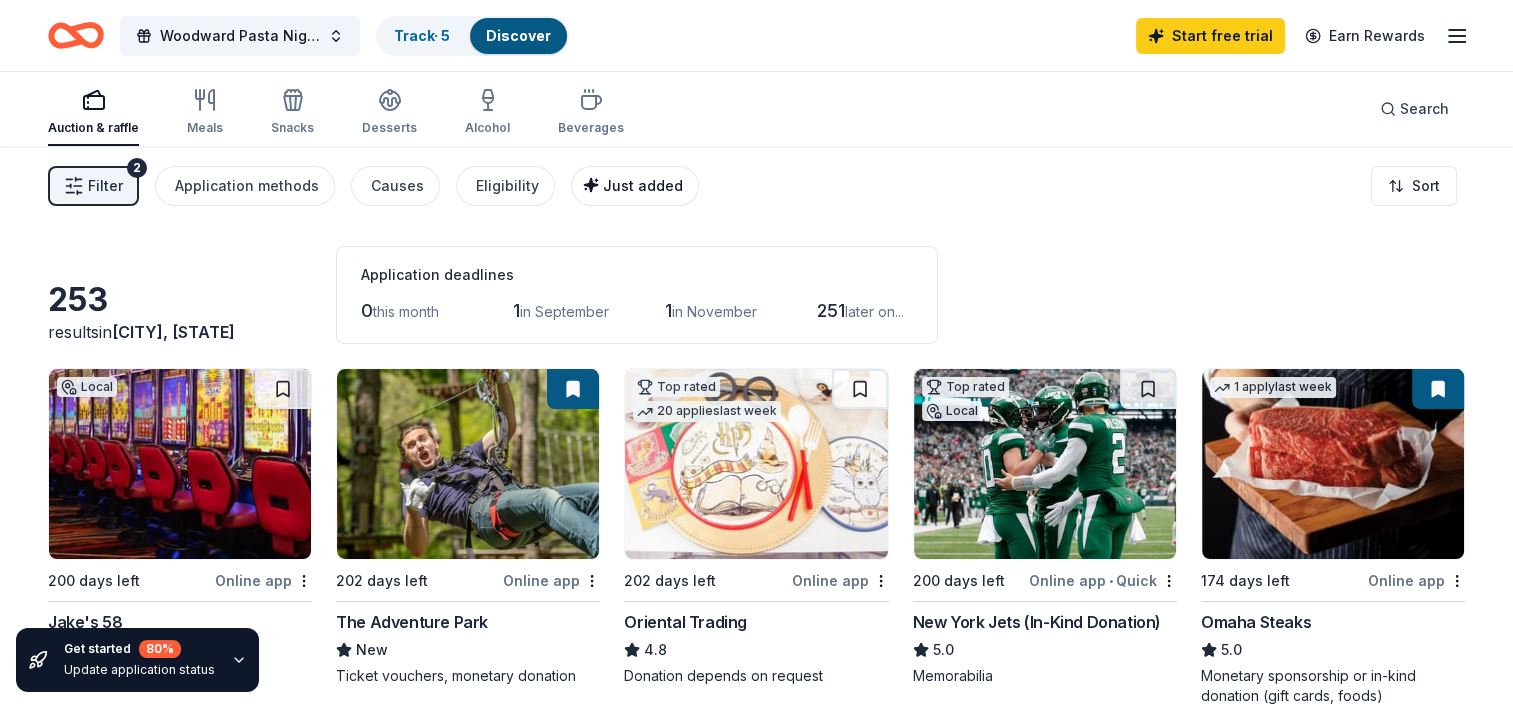 scroll, scrollTop: 0, scrollLeft: 0, axis: both 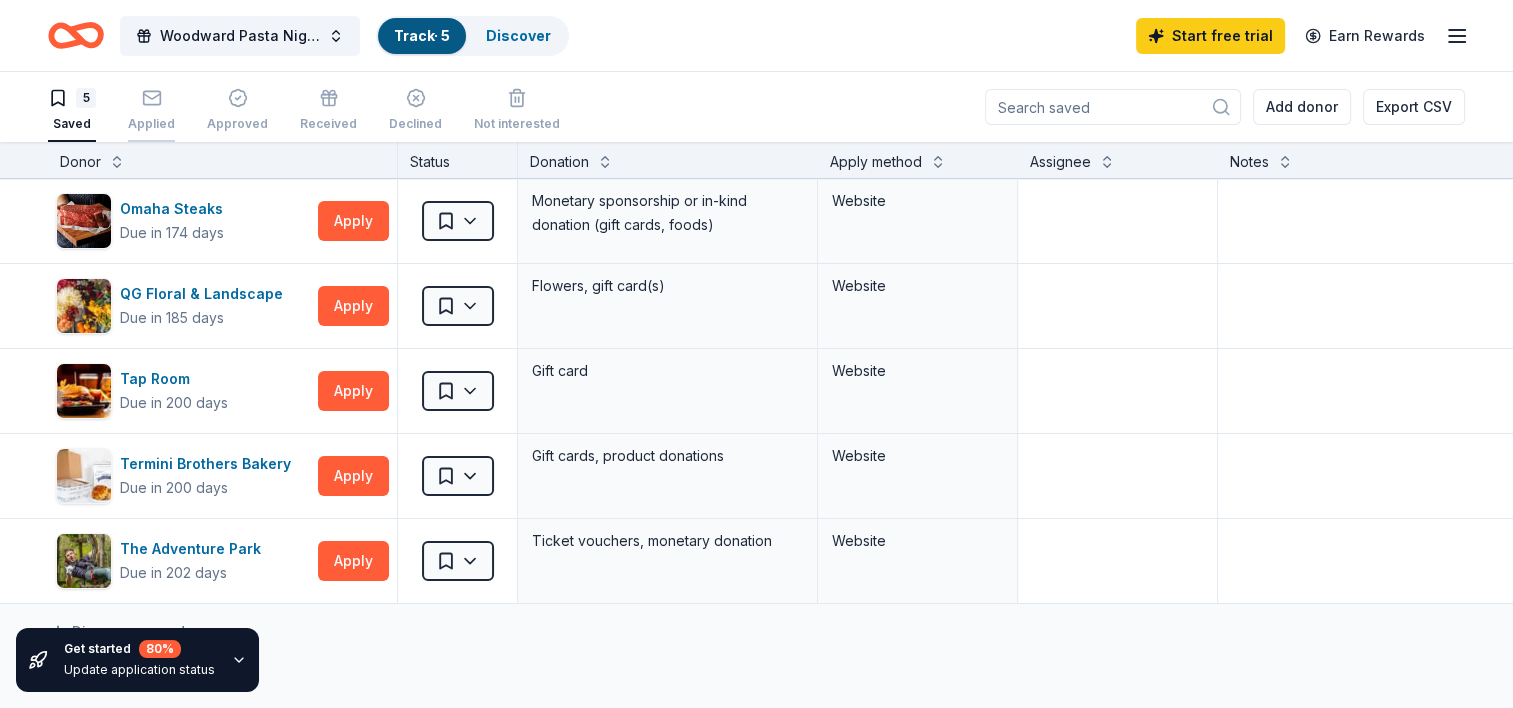 click 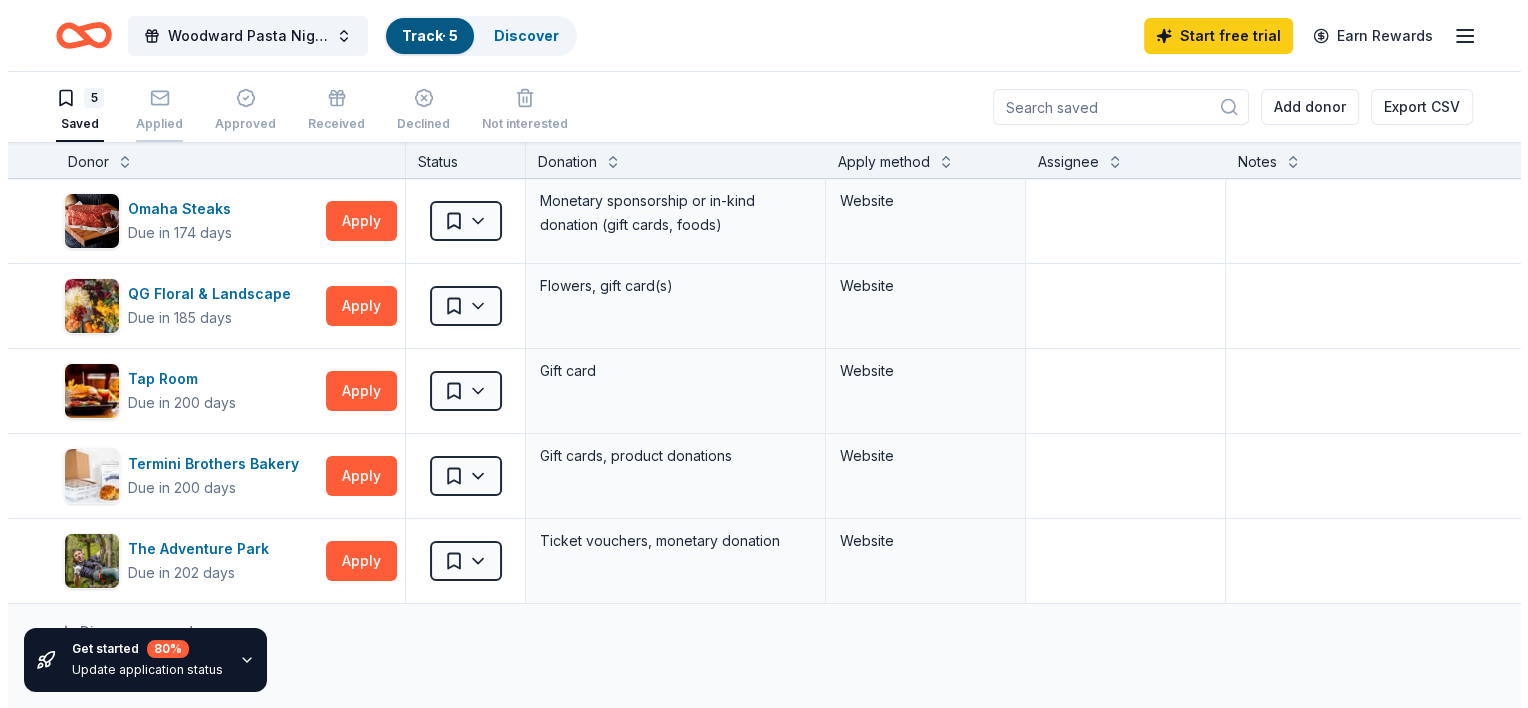 scroll, scrollTop: 0, scrollLeft: 0, axis: both 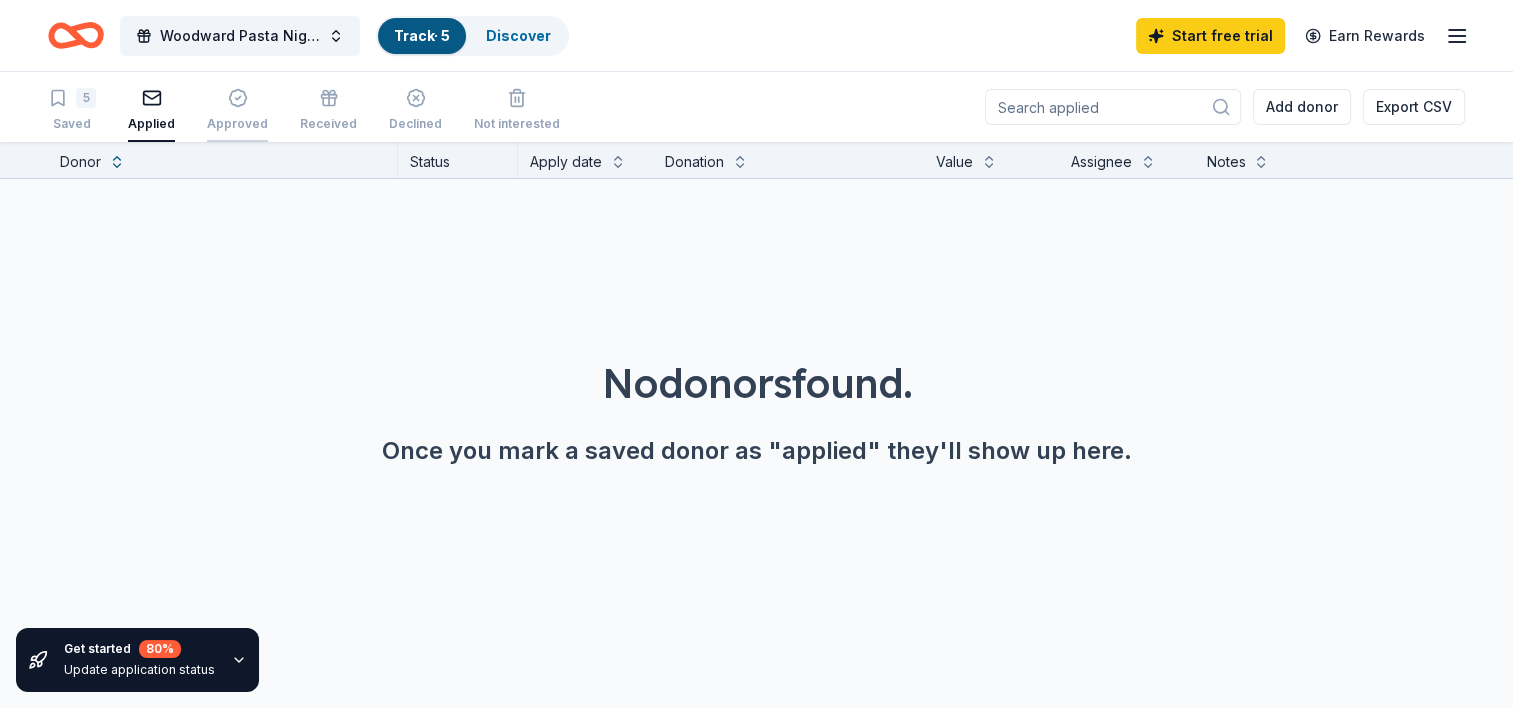 click 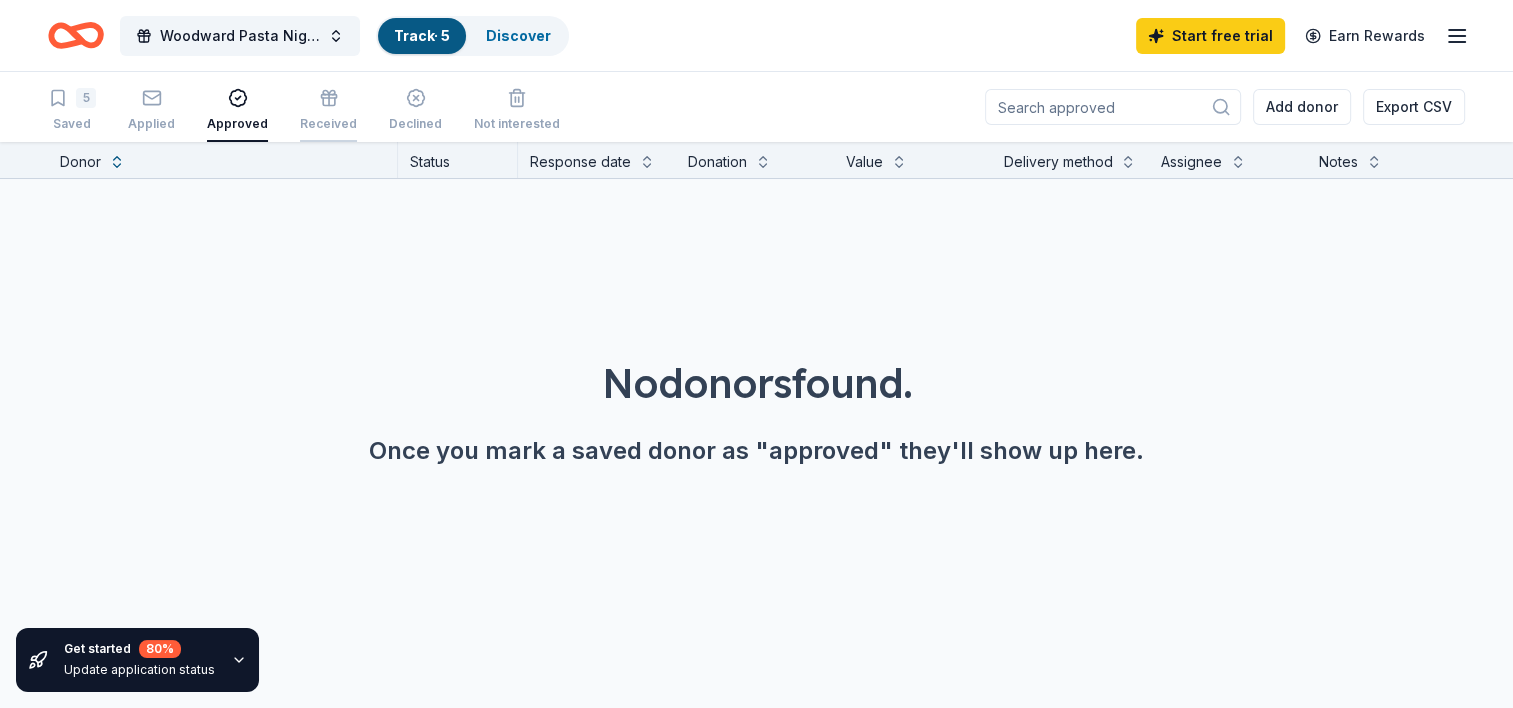 click on "Received" at bounding box center [328, 124] 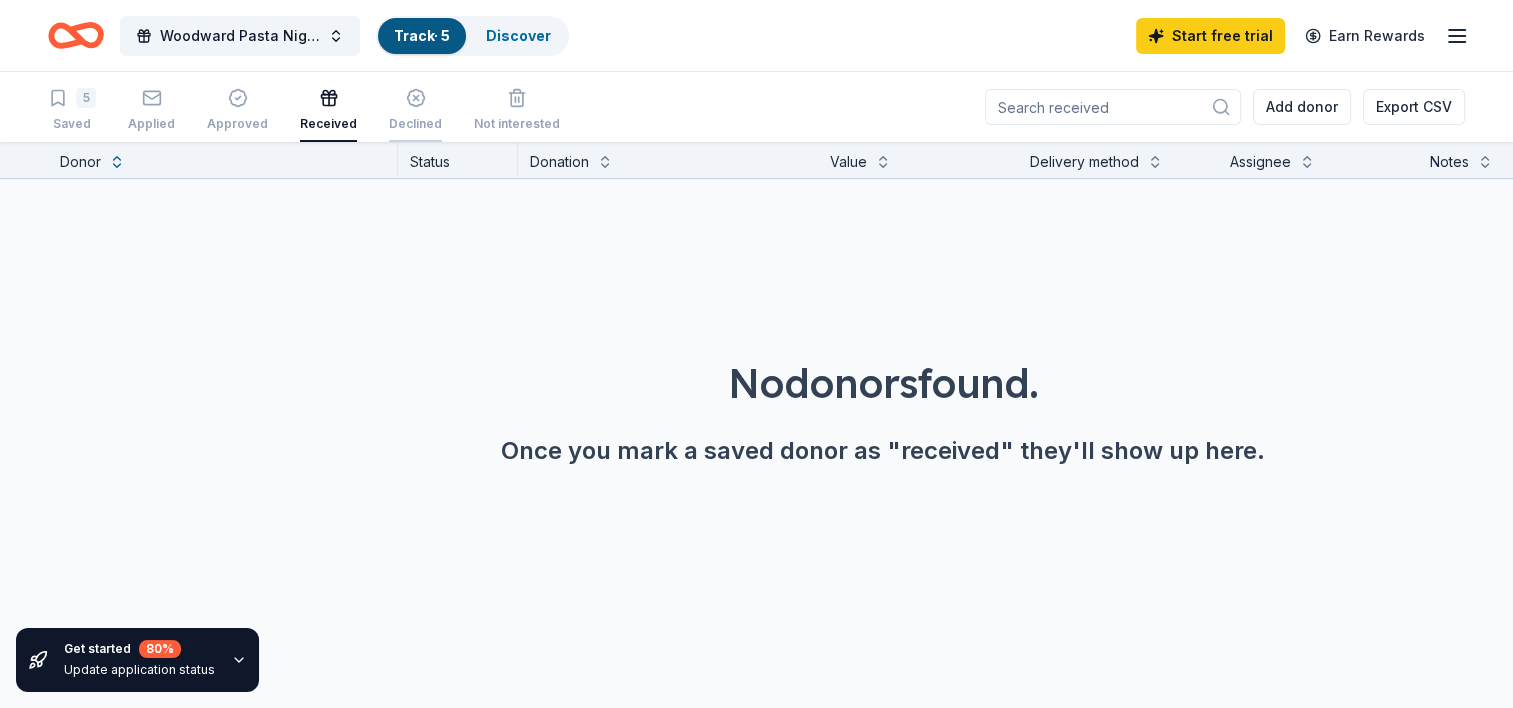 click on "Declined" at bounding box center (415, 124) 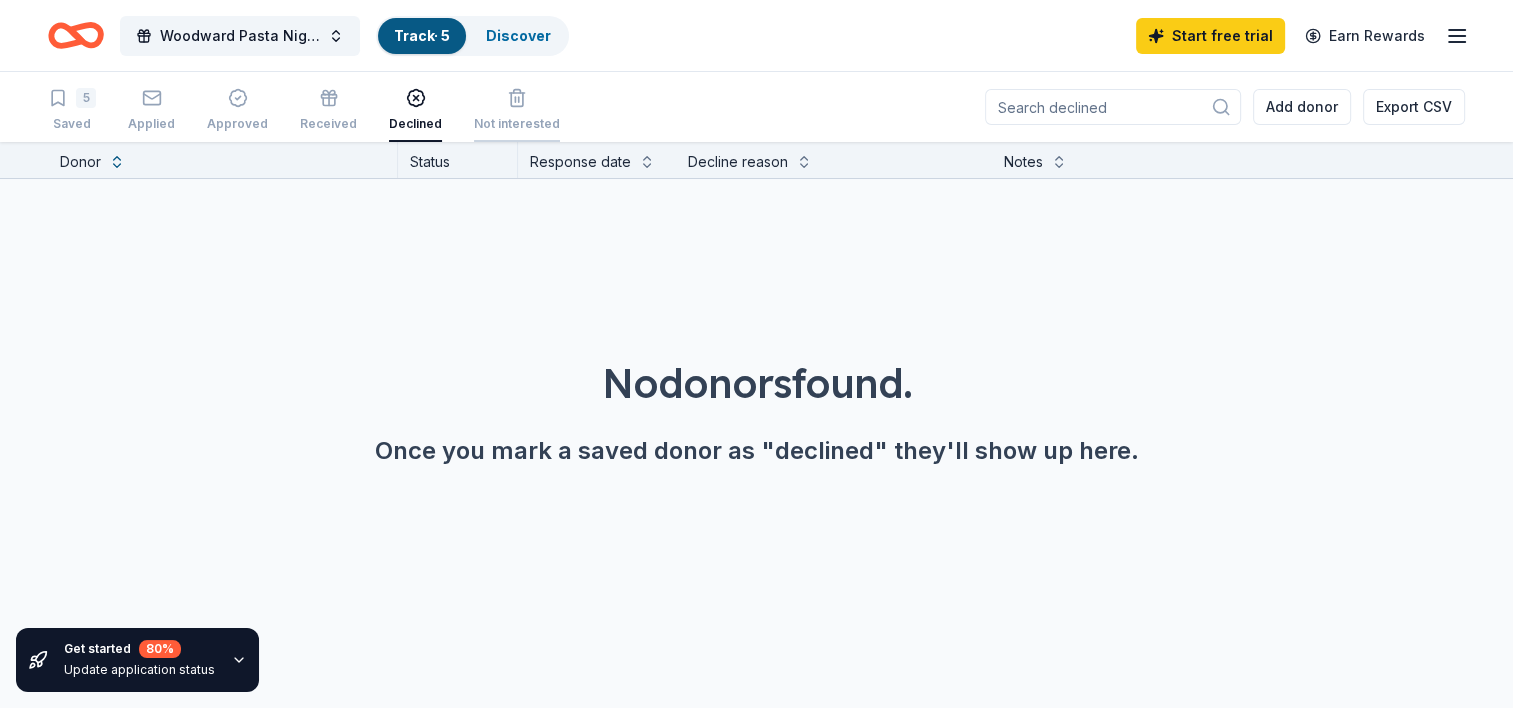 click on "Not interested" at bounding box center (517, 124) 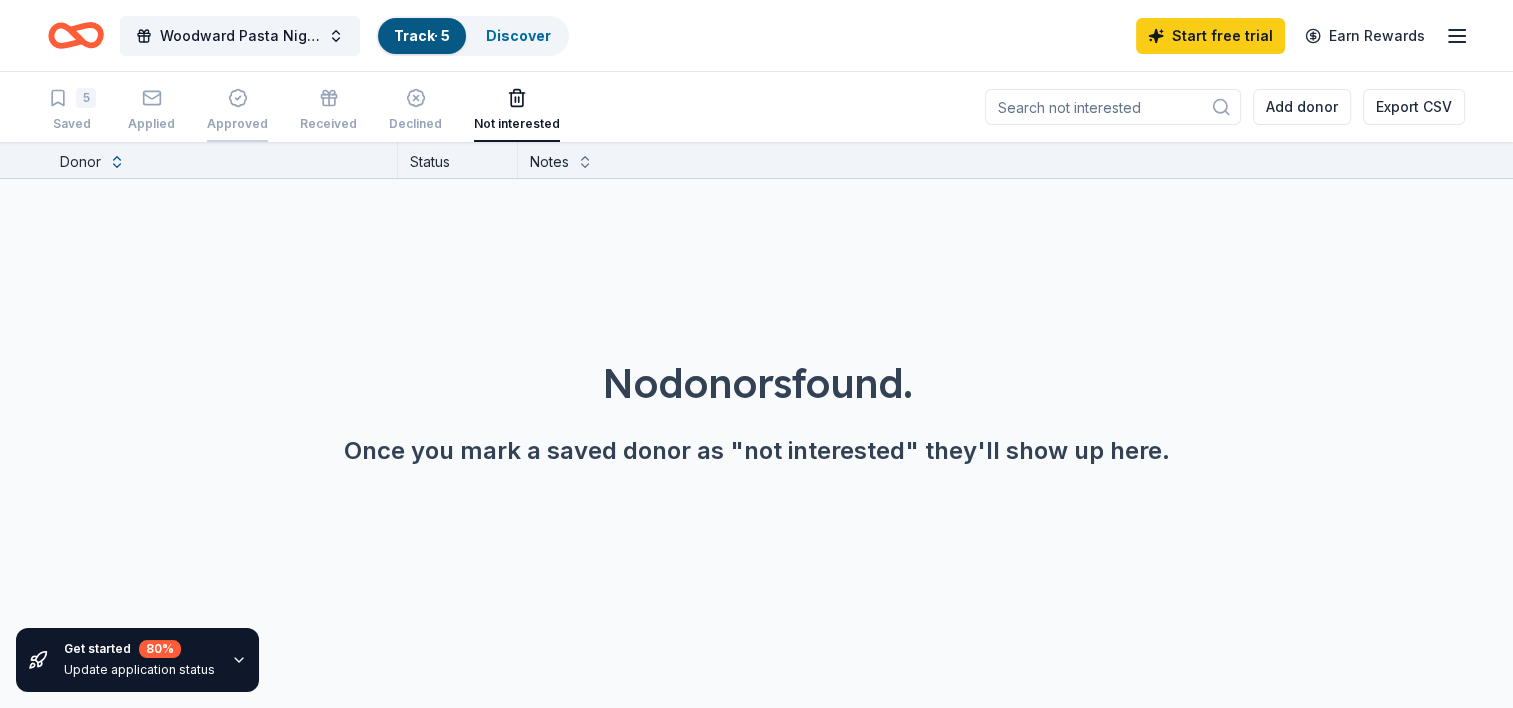 click at bounding box center (237, 98) 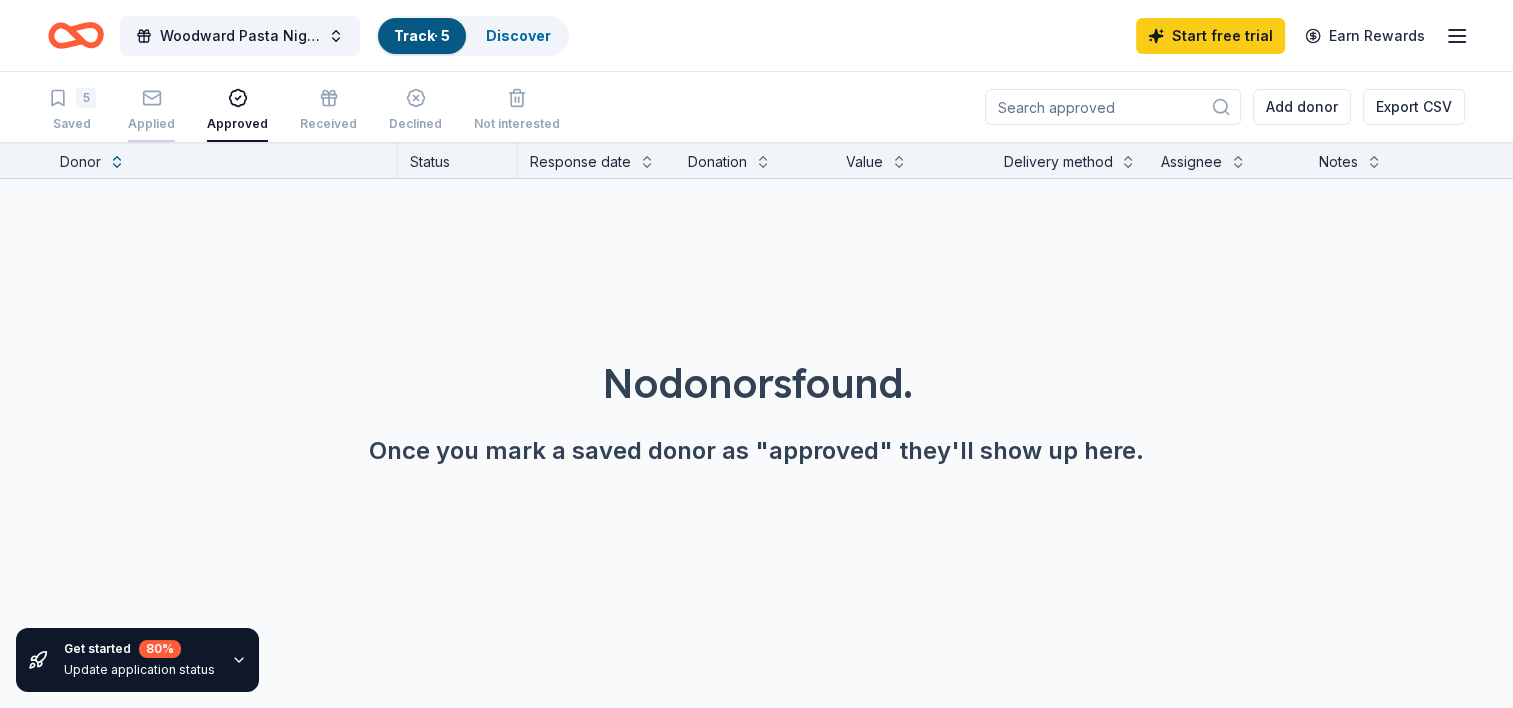 click on "Applied" at bounding box center (151, 110) 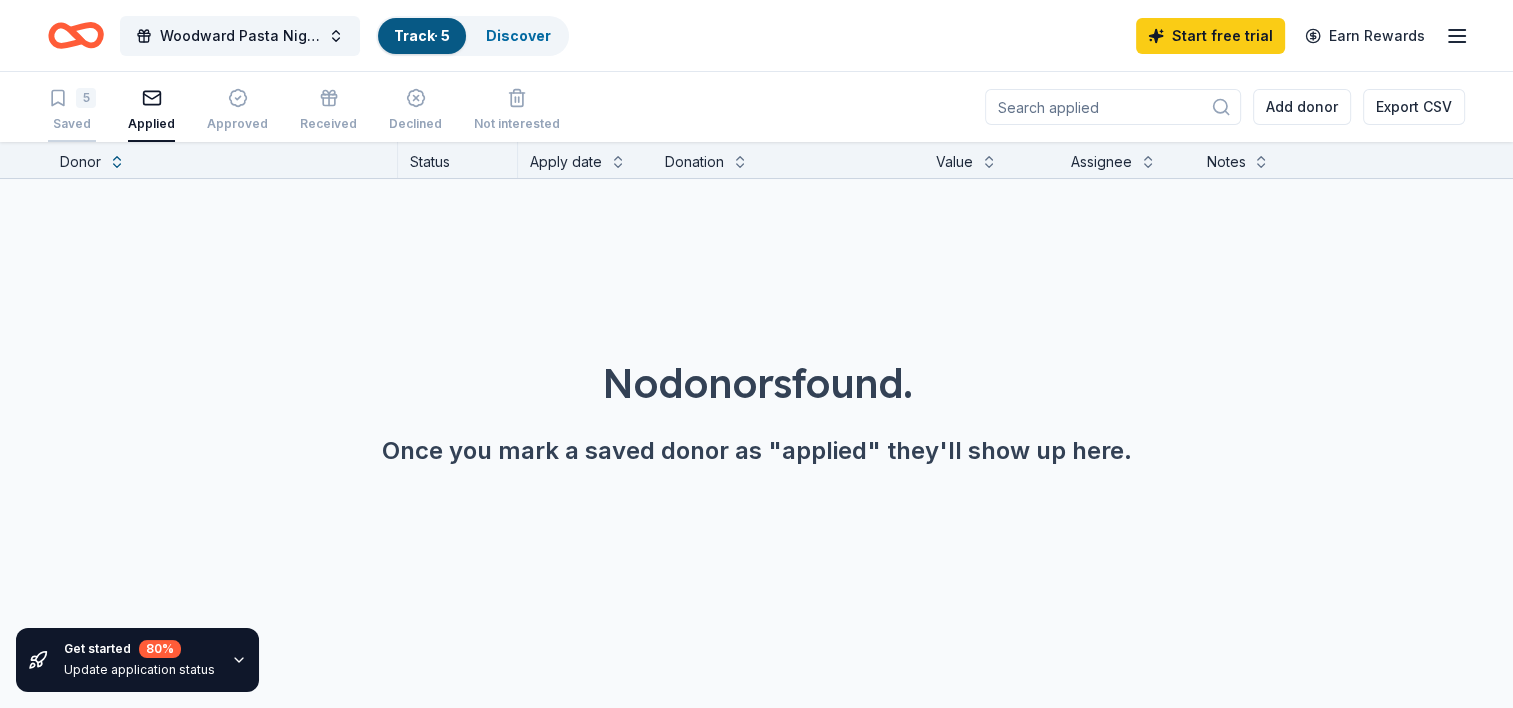 click on "5 Saved" at bounding box center [72, 110] 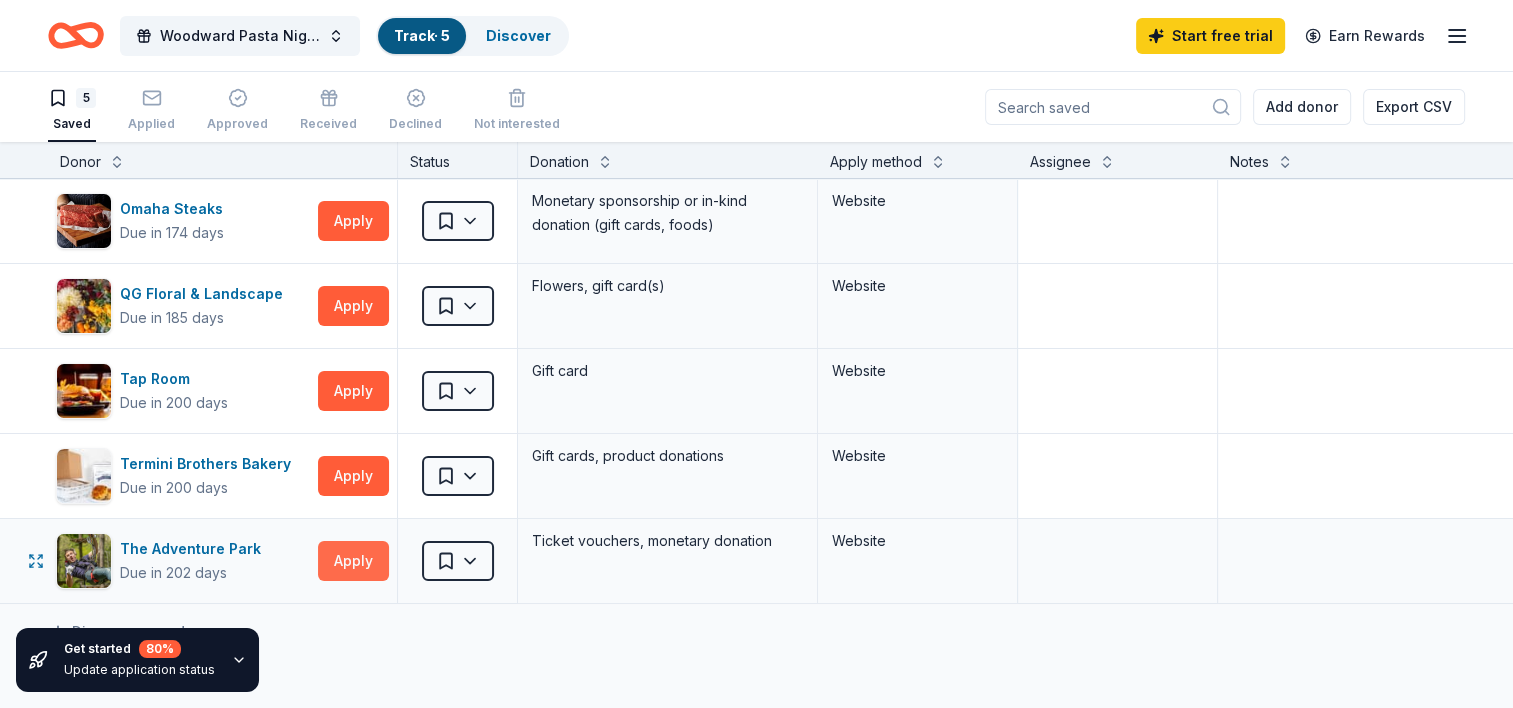 click on "Apply" at bounding box center [353, 561] 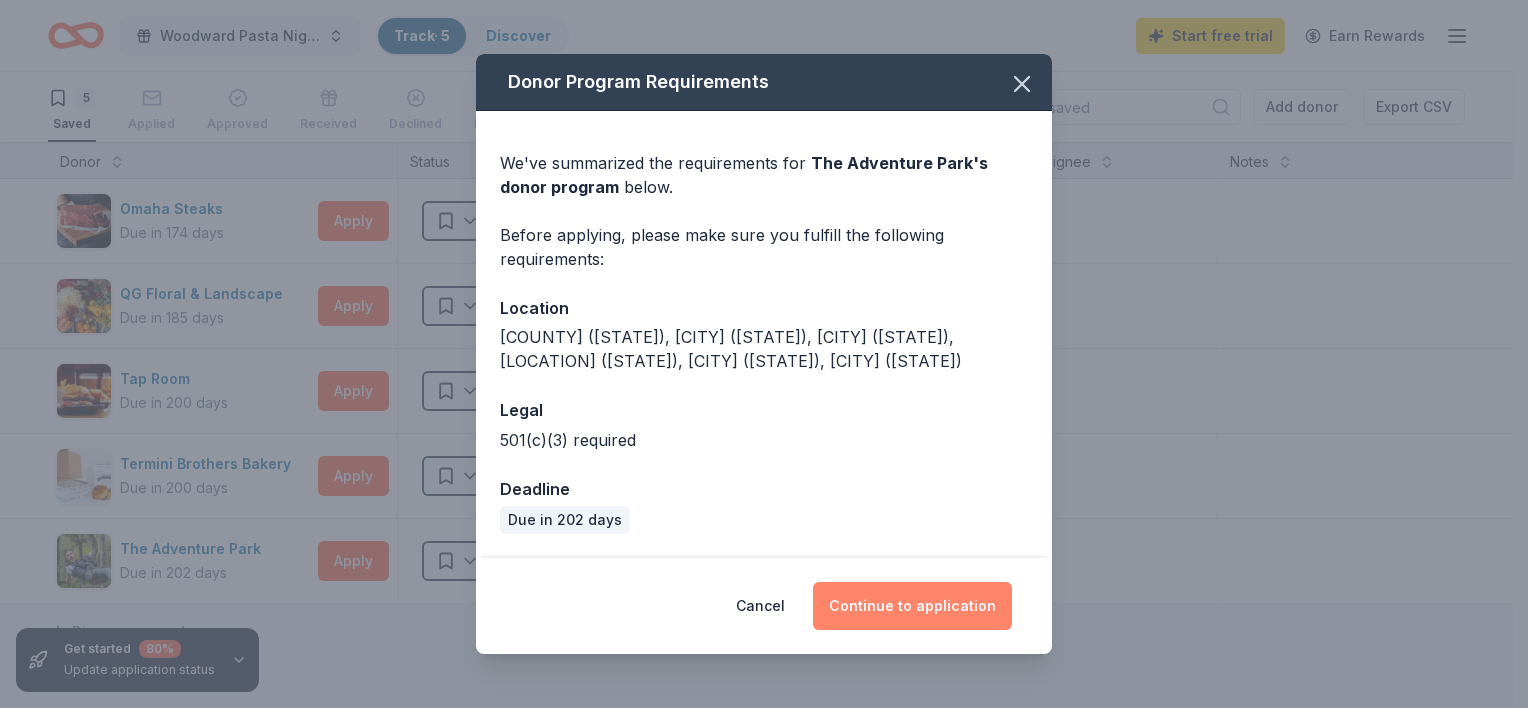 click on "Continue to application" at bounding box center (912, 606) 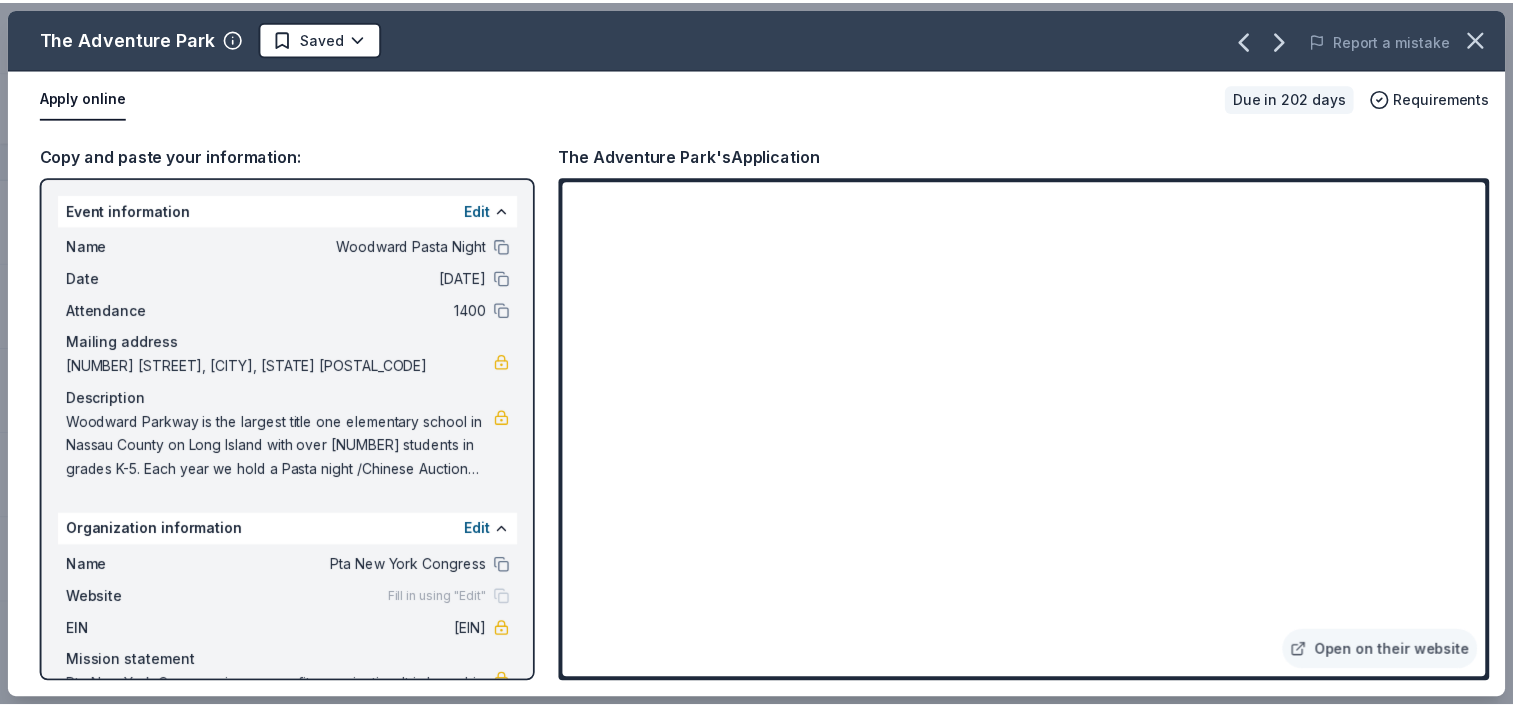 scroll, scrollTop: 64, scrollLeft: 0, axis: vertical 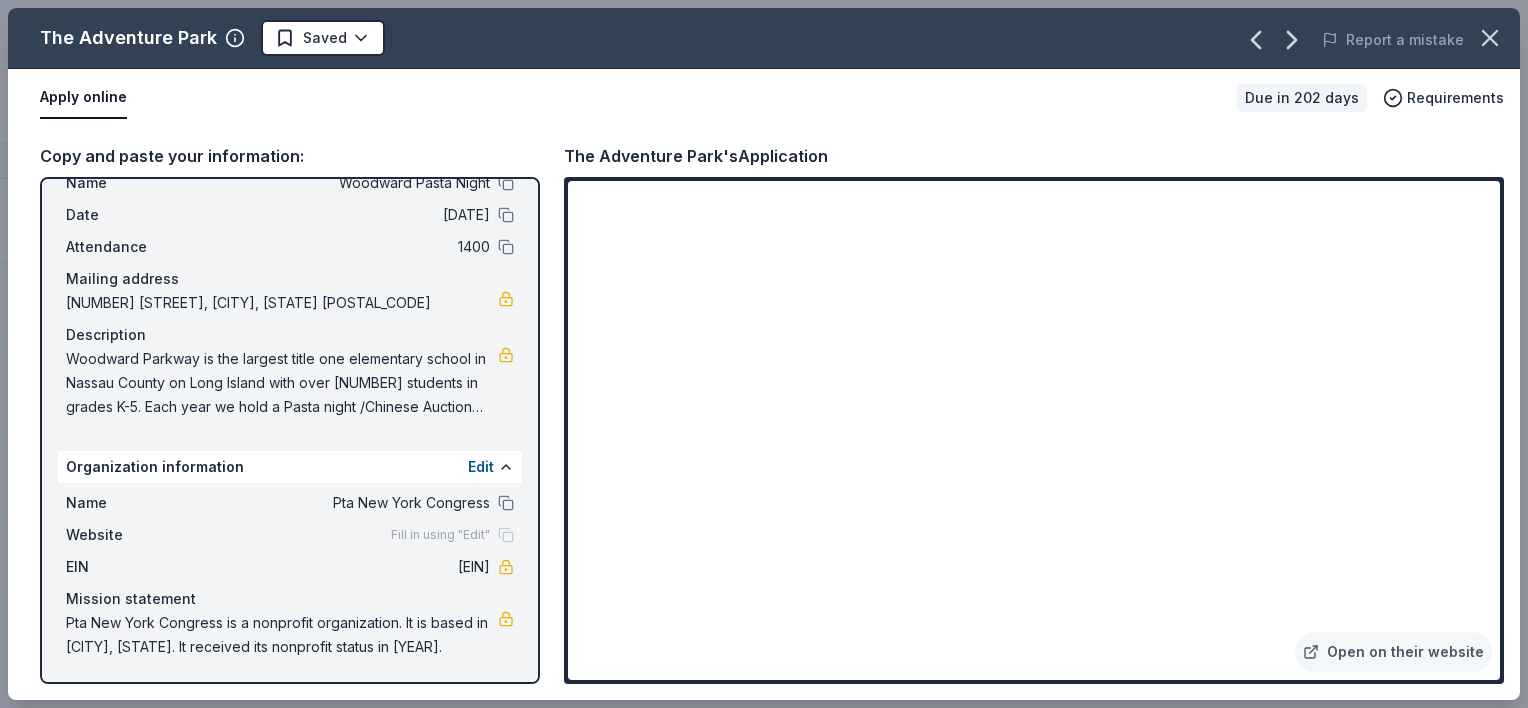 drag, startPoint x: 1524, startPoint y: 365, endPoint x: 1524, endPoint y: 402, distance: 37 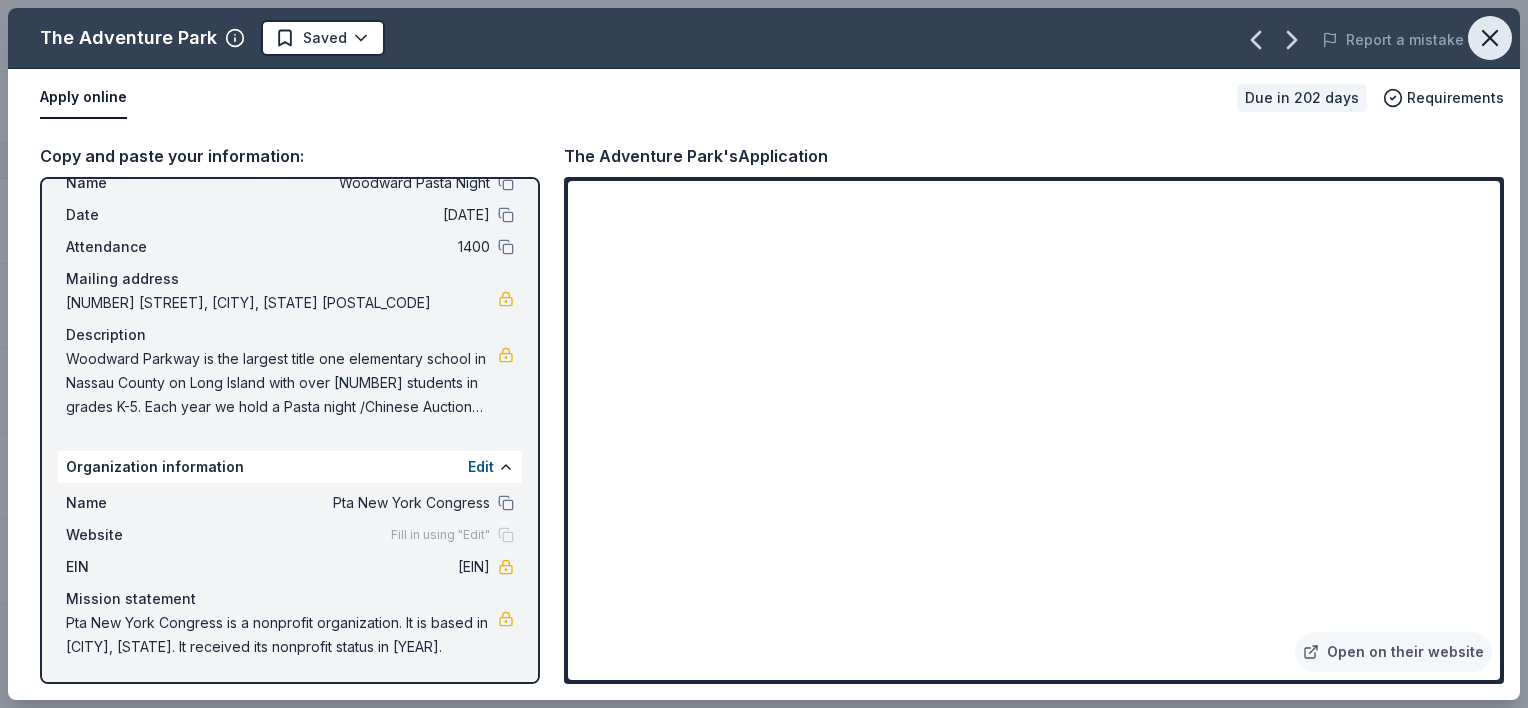 click 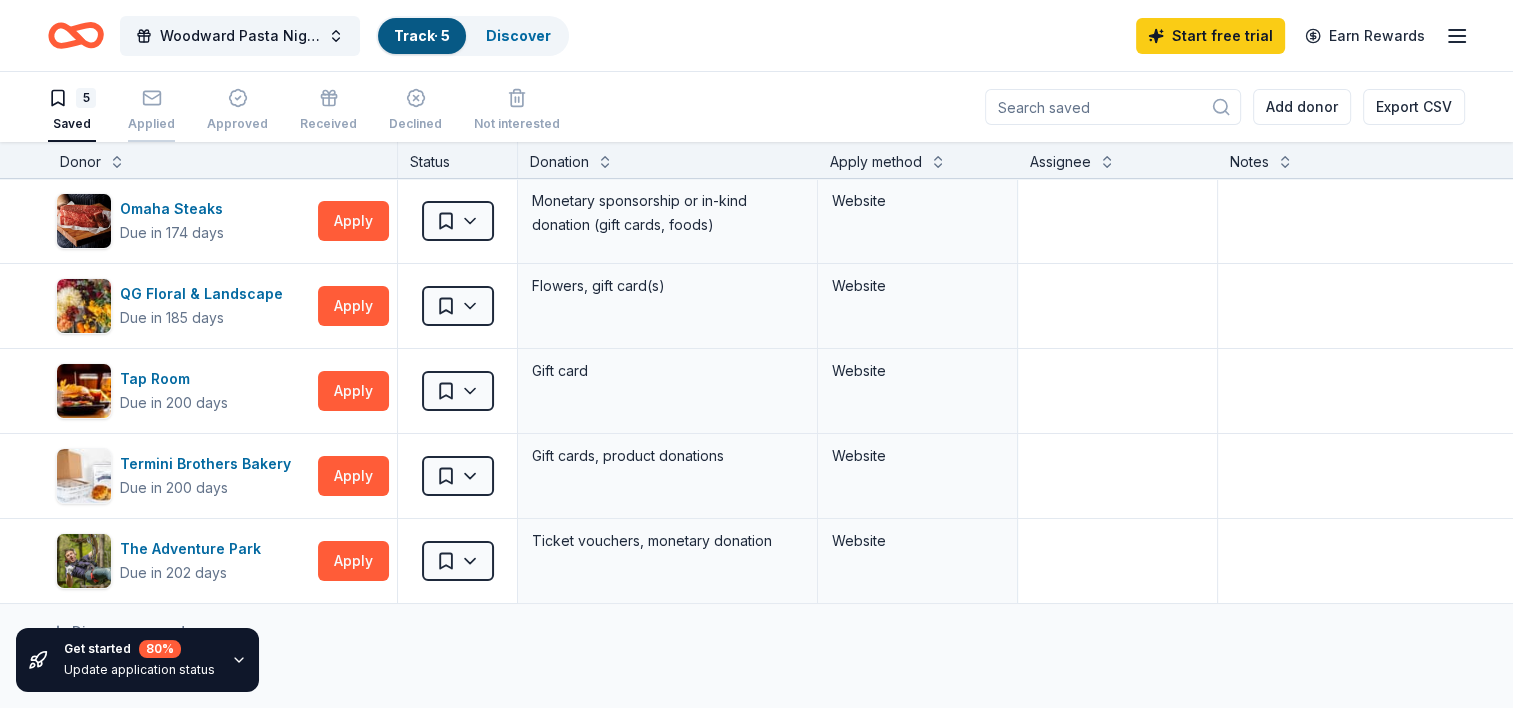 click 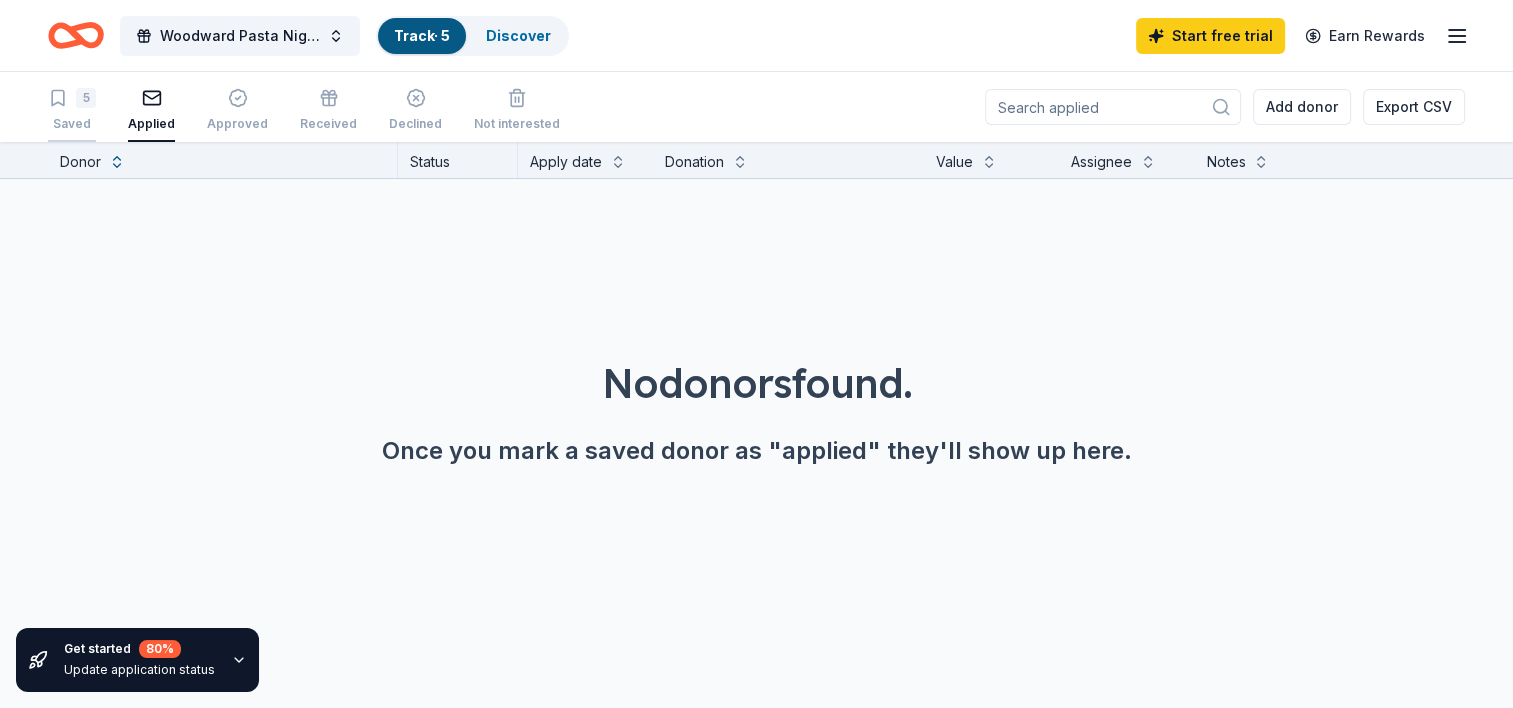 click 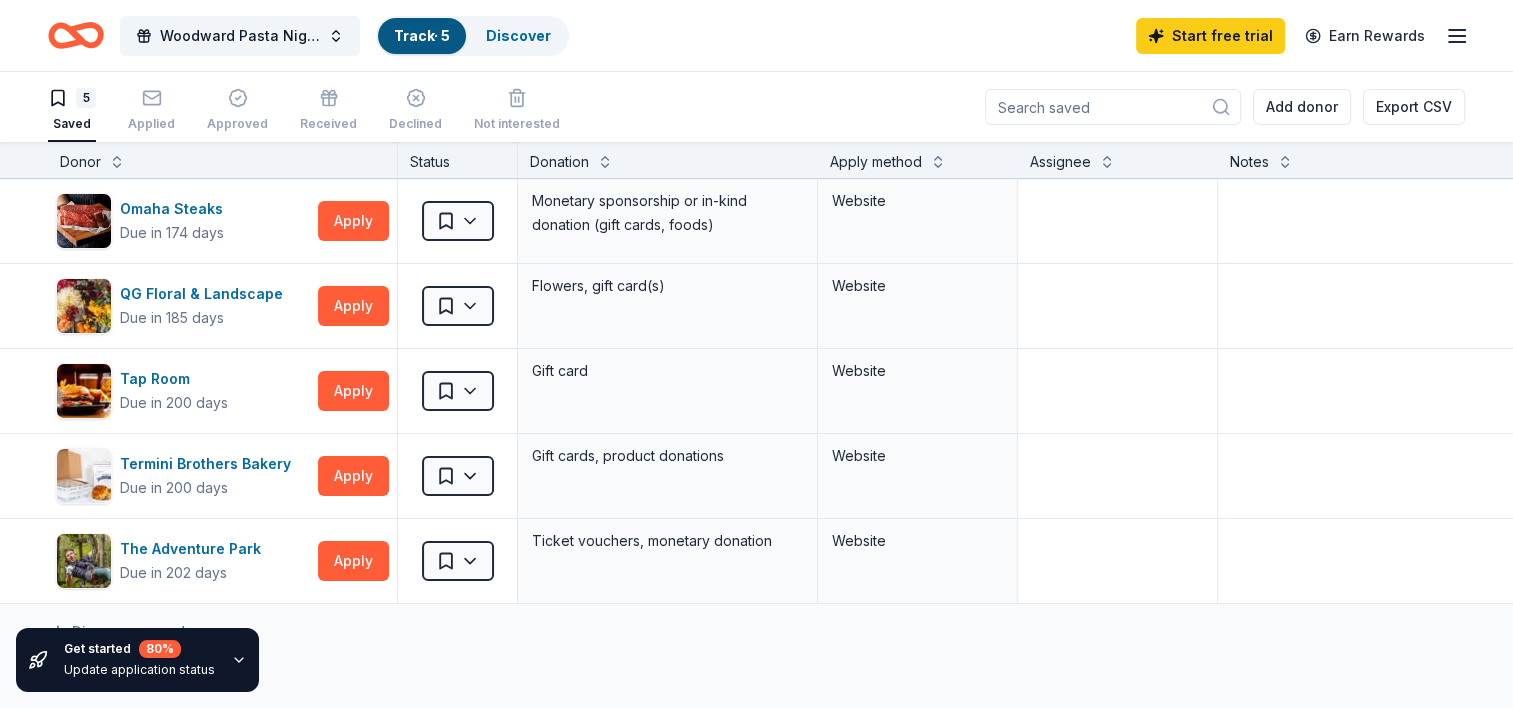 click 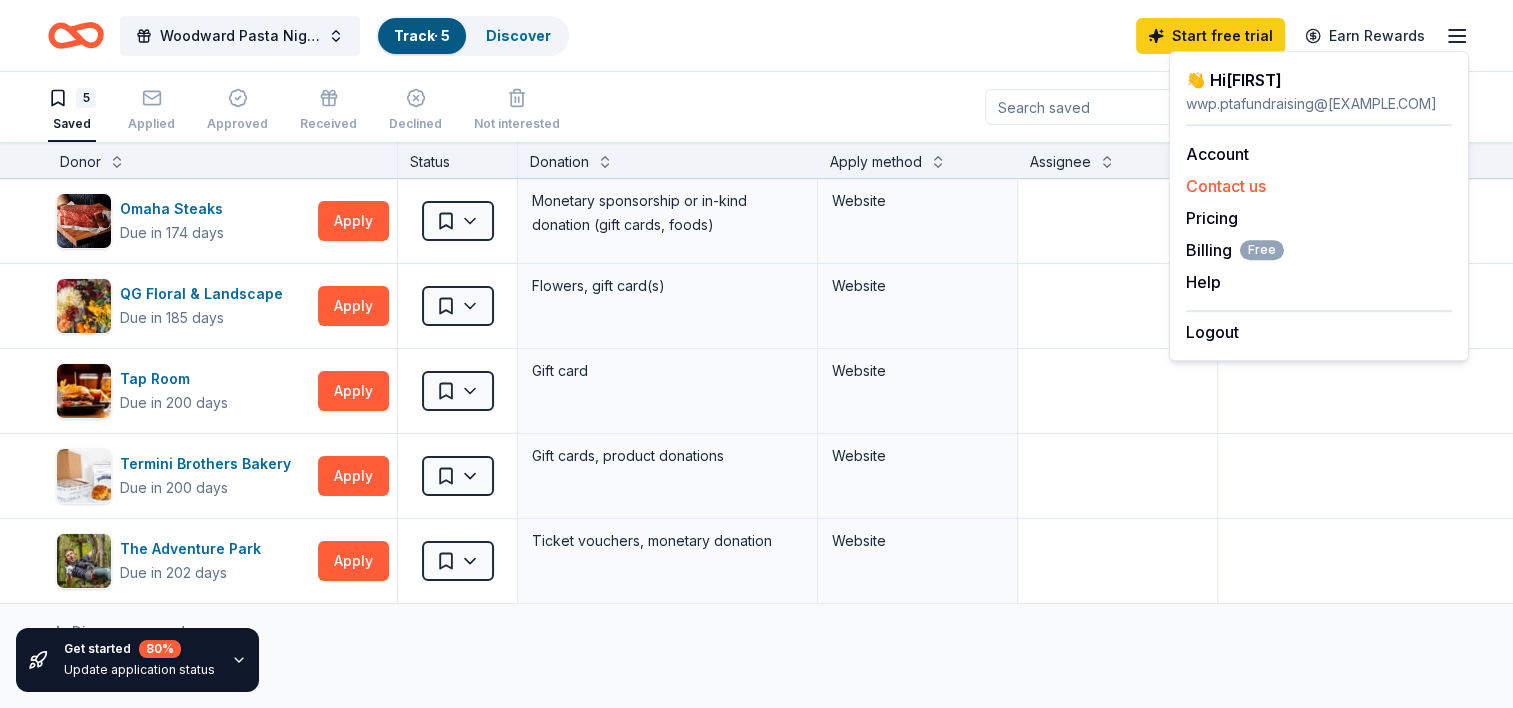 click on "Contact us" at bounding box center (1226, 186) 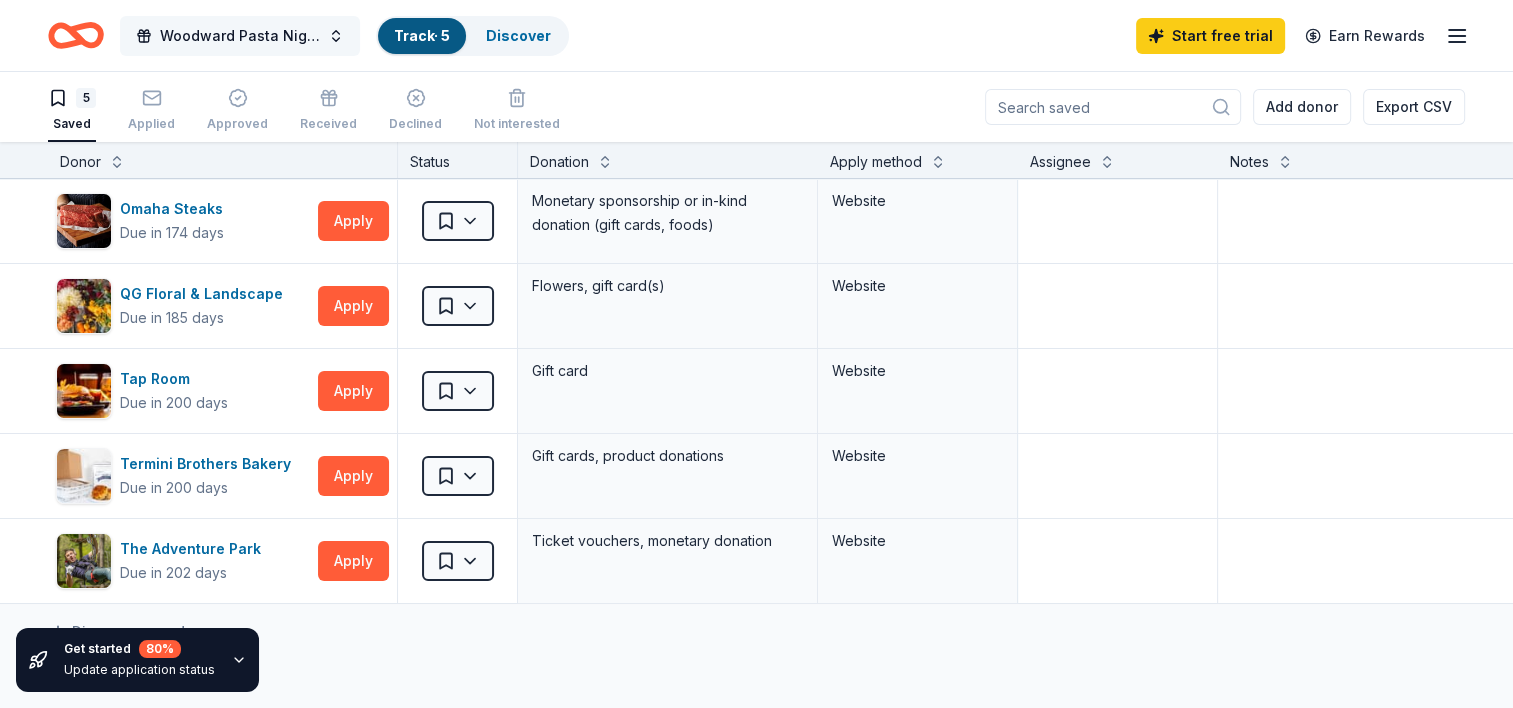 click on "Woodward Pasta Night" at bounding box center [240, 36] 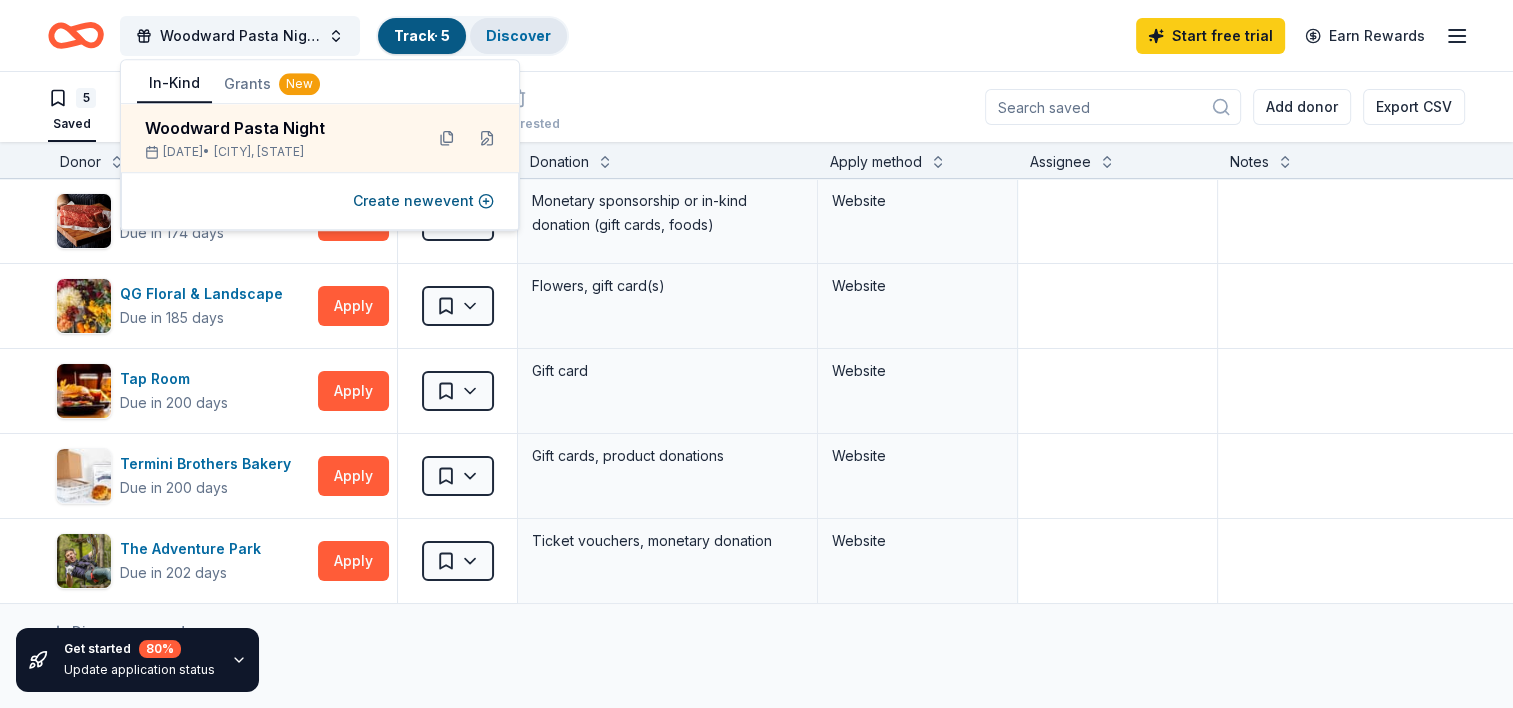click on "Discover" at bounding box center [518, 35] 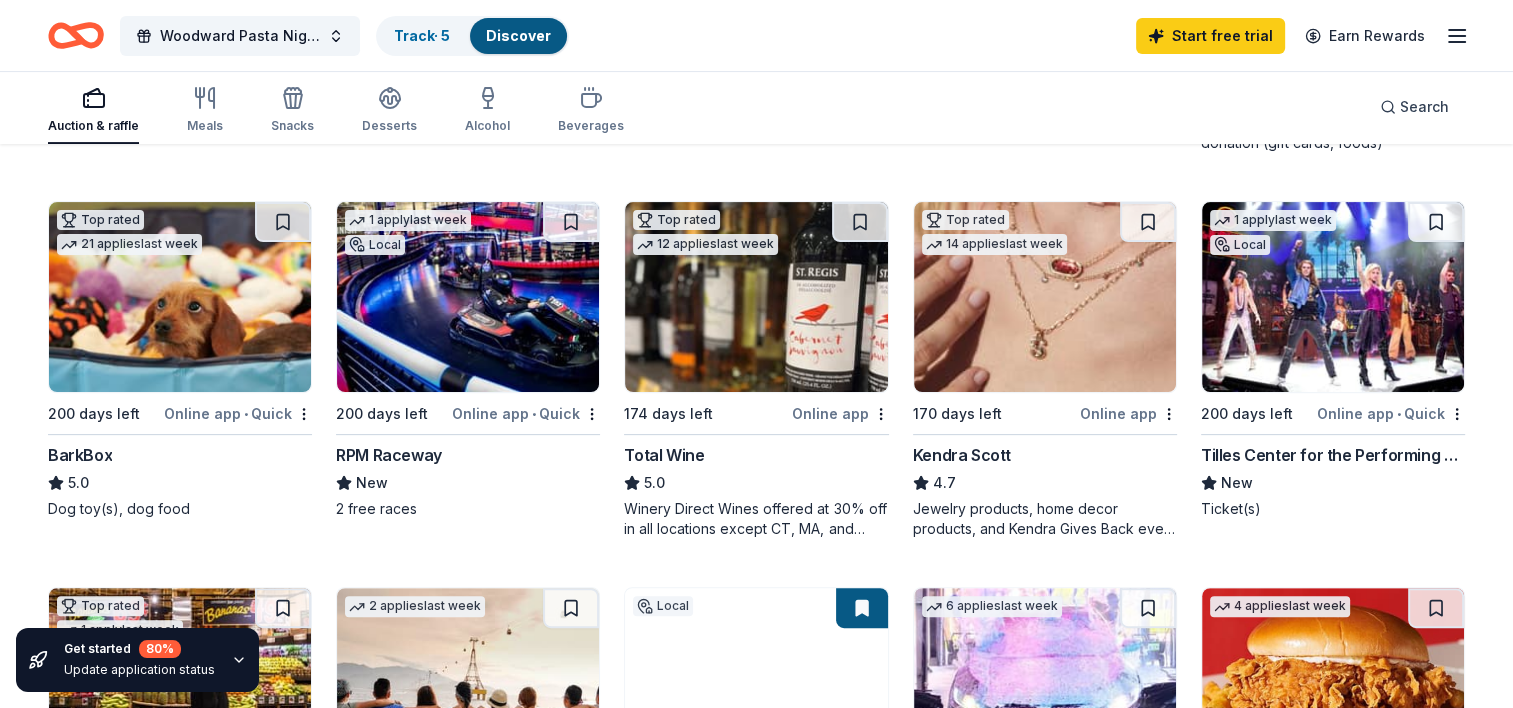 scroll, scrollTop: 531, scrollLeft: 0, axis: vertical 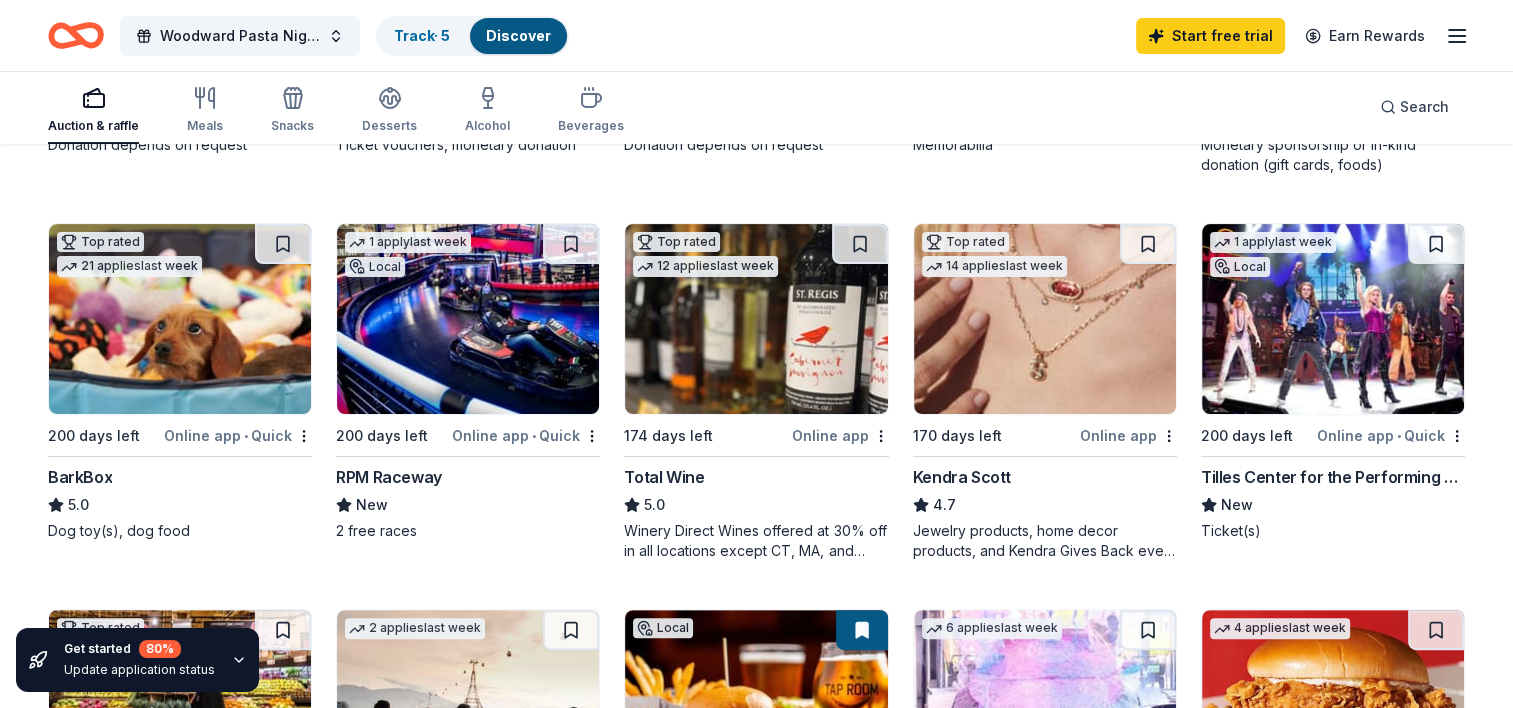 click at bounding box center (1333, 319) 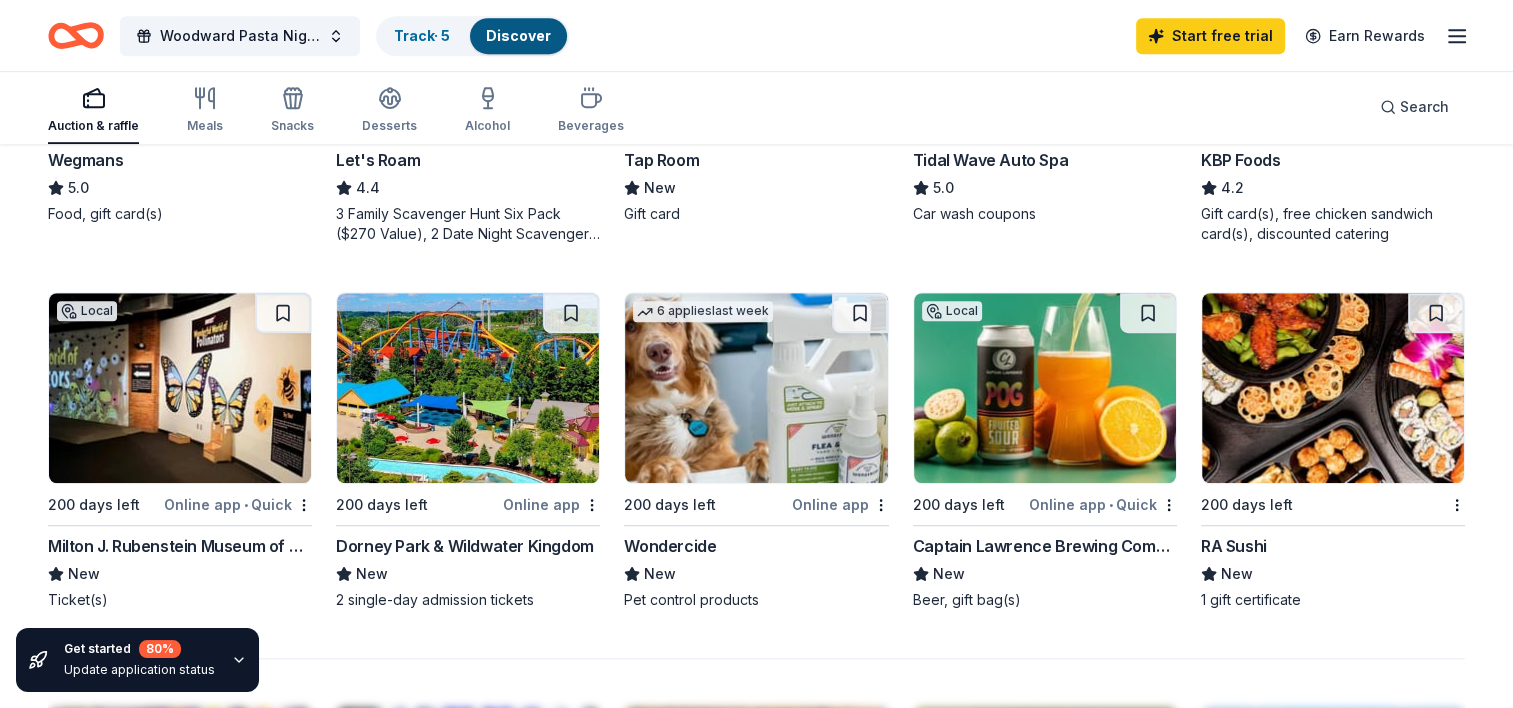 scroll, scrollTop: 1231, scrollLeft: 0, axis: vertical 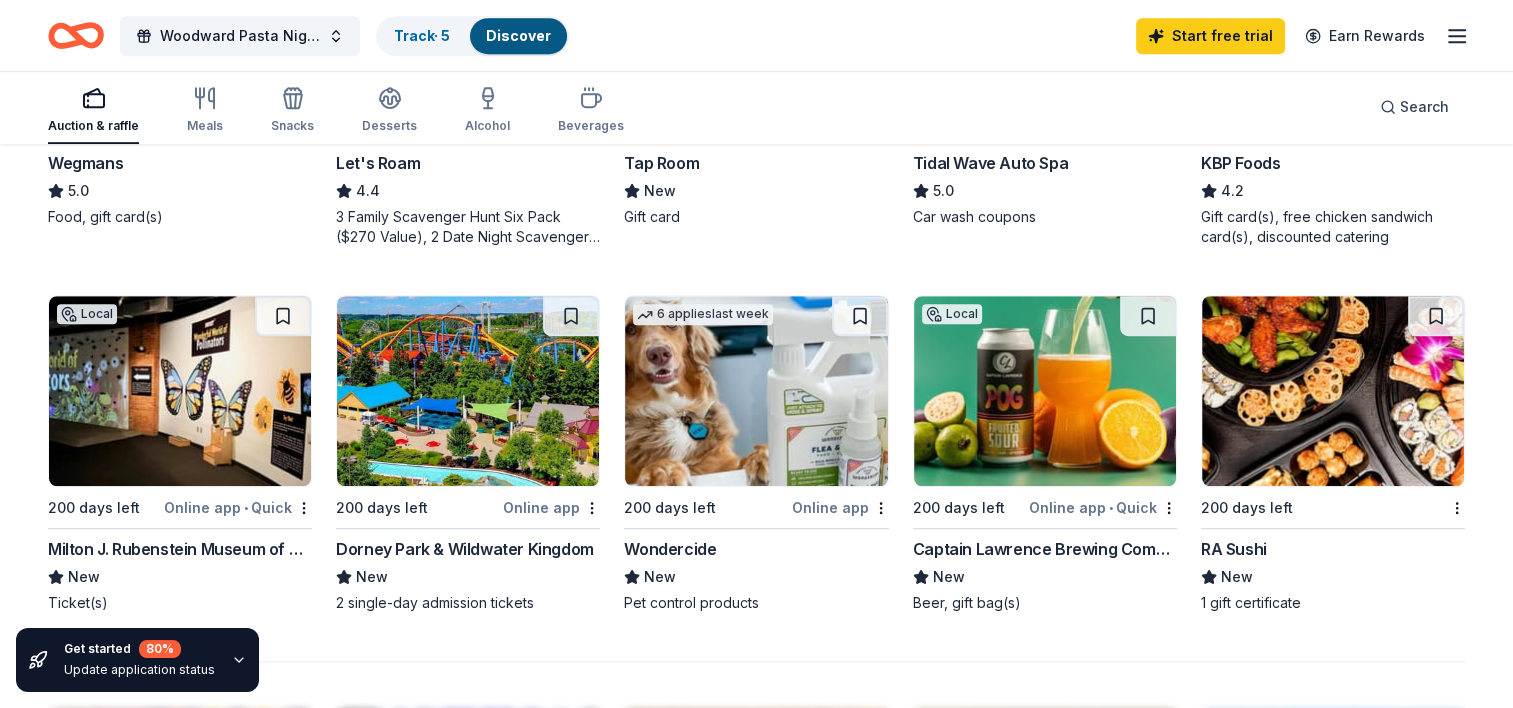 click at bounding box center [468, 391] 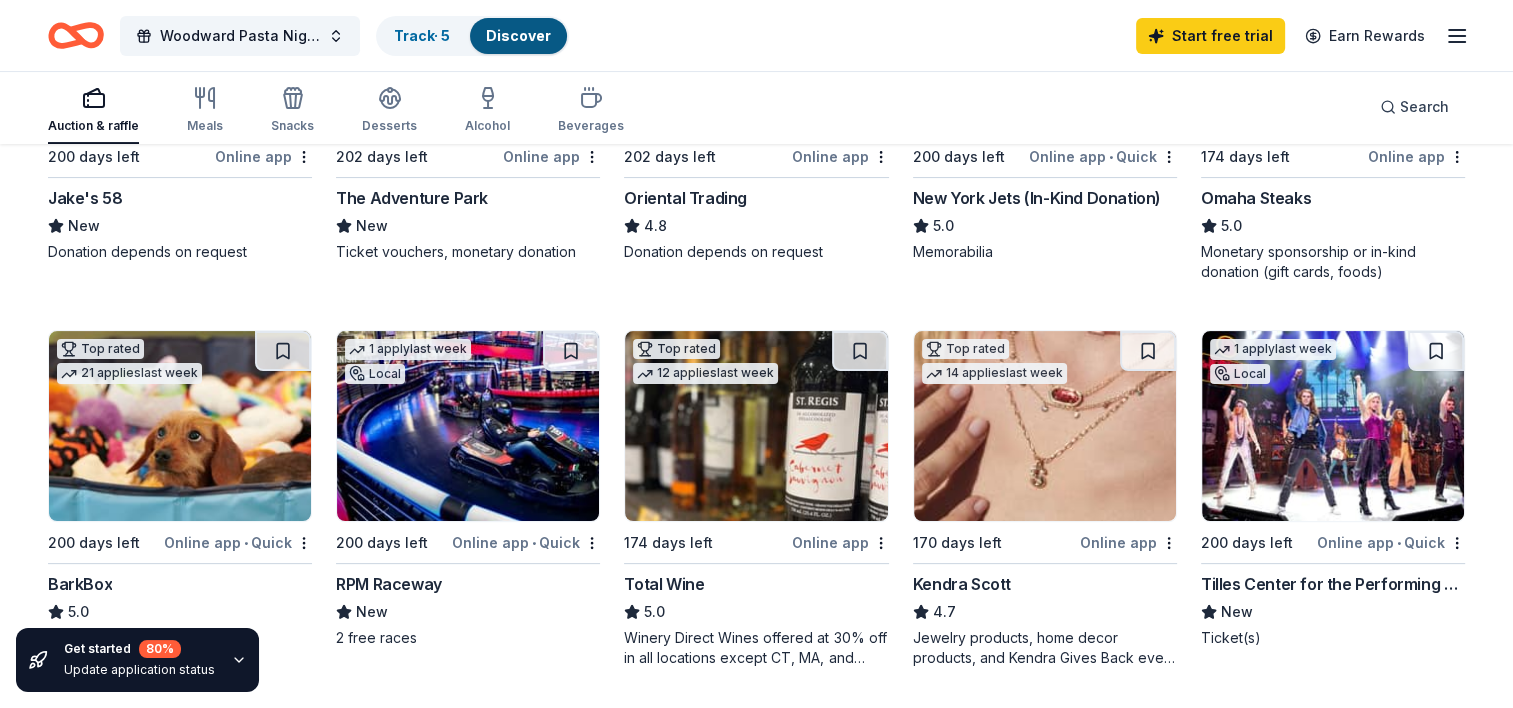 scroll, scrollTop: 410, scrollLeft: 0, axis: vertical 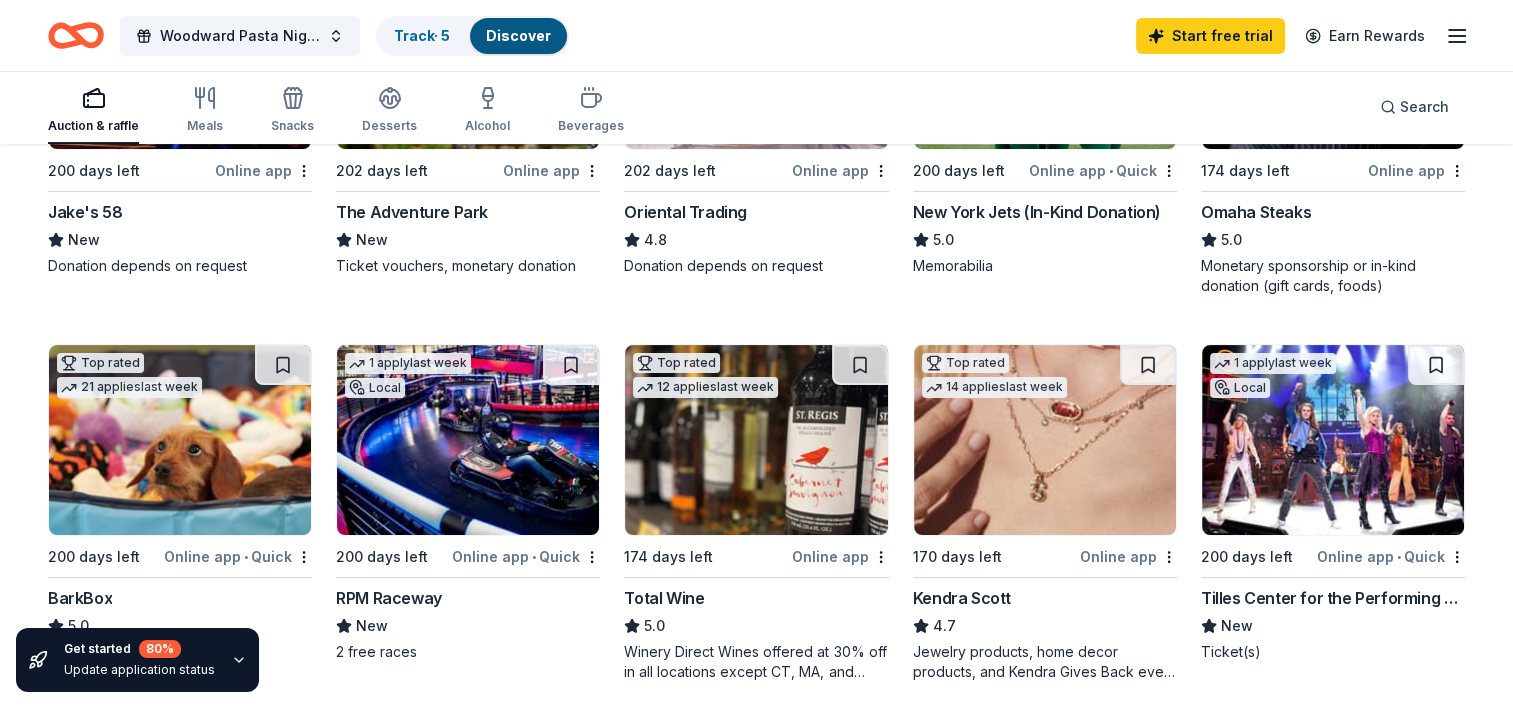 click at bounding box center (468, 440) 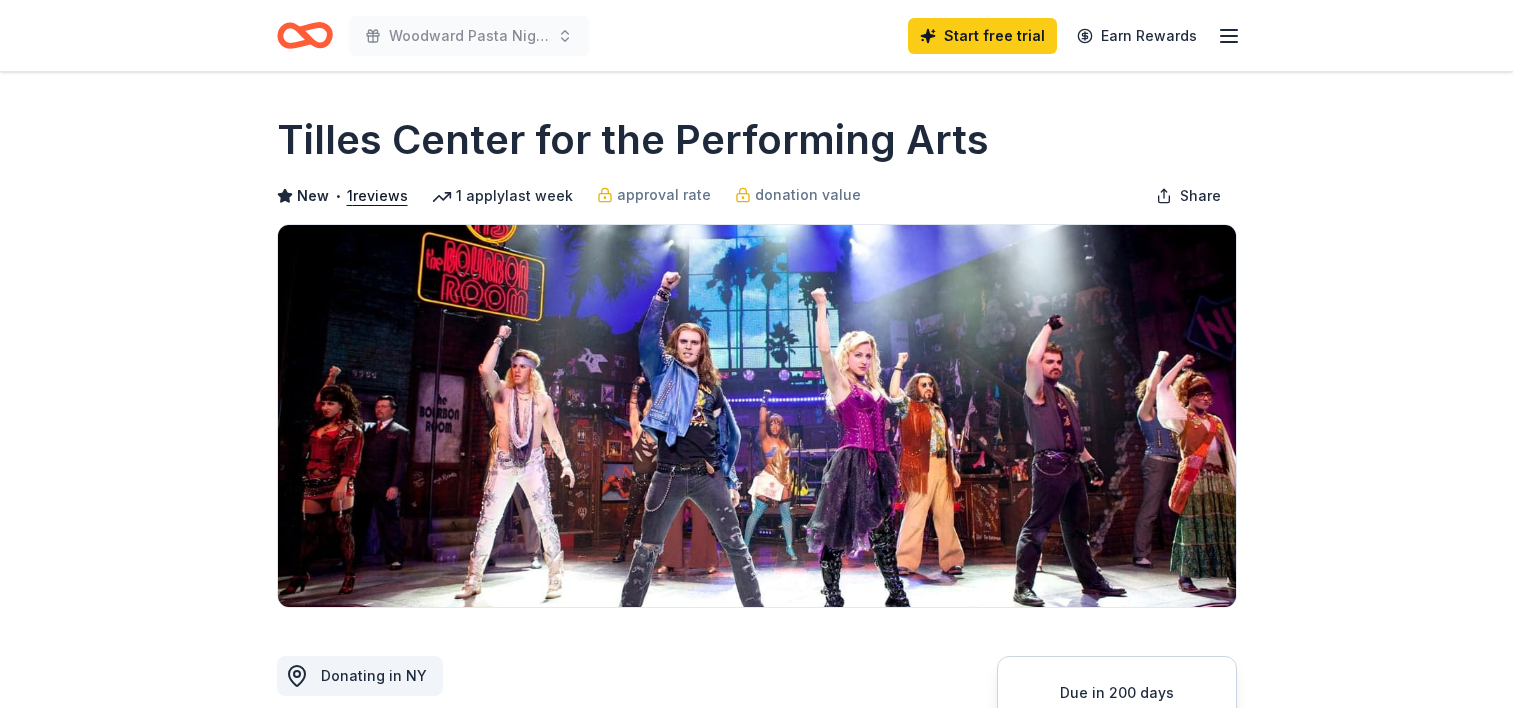 scroll, scrollTop: 0, scrollLeft: 0, axis: both 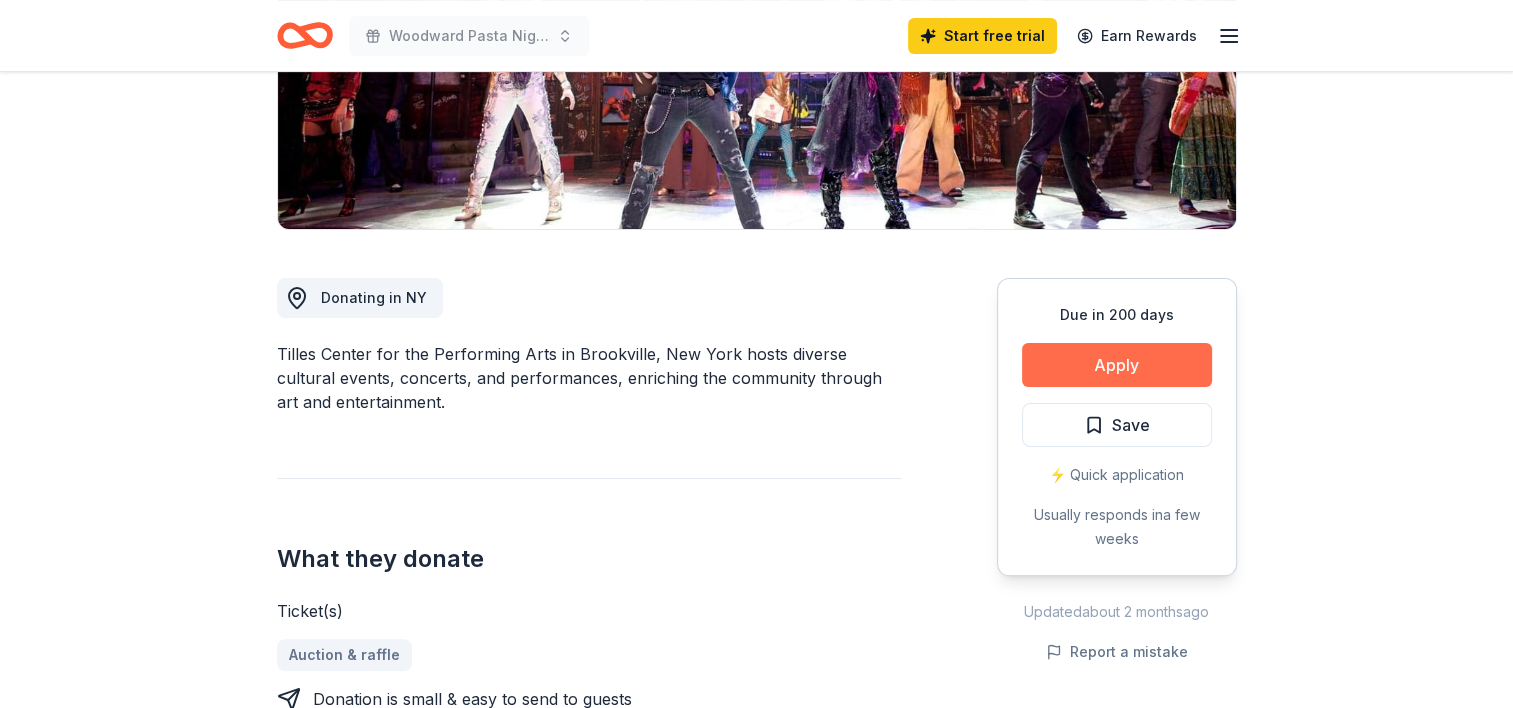 click on "Apply" at bounding box center [1117, 365] 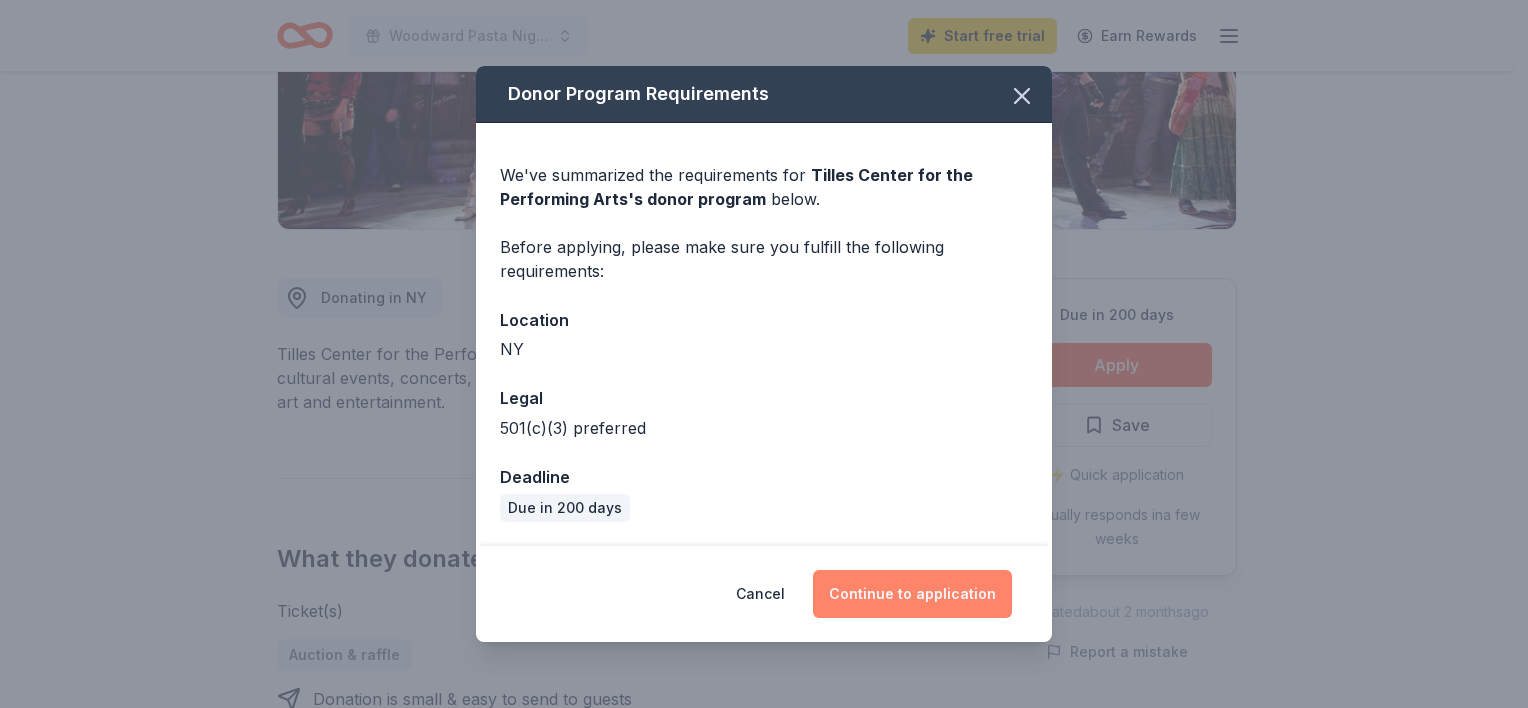click on "Continue to application" at bounding box center (912, 594) 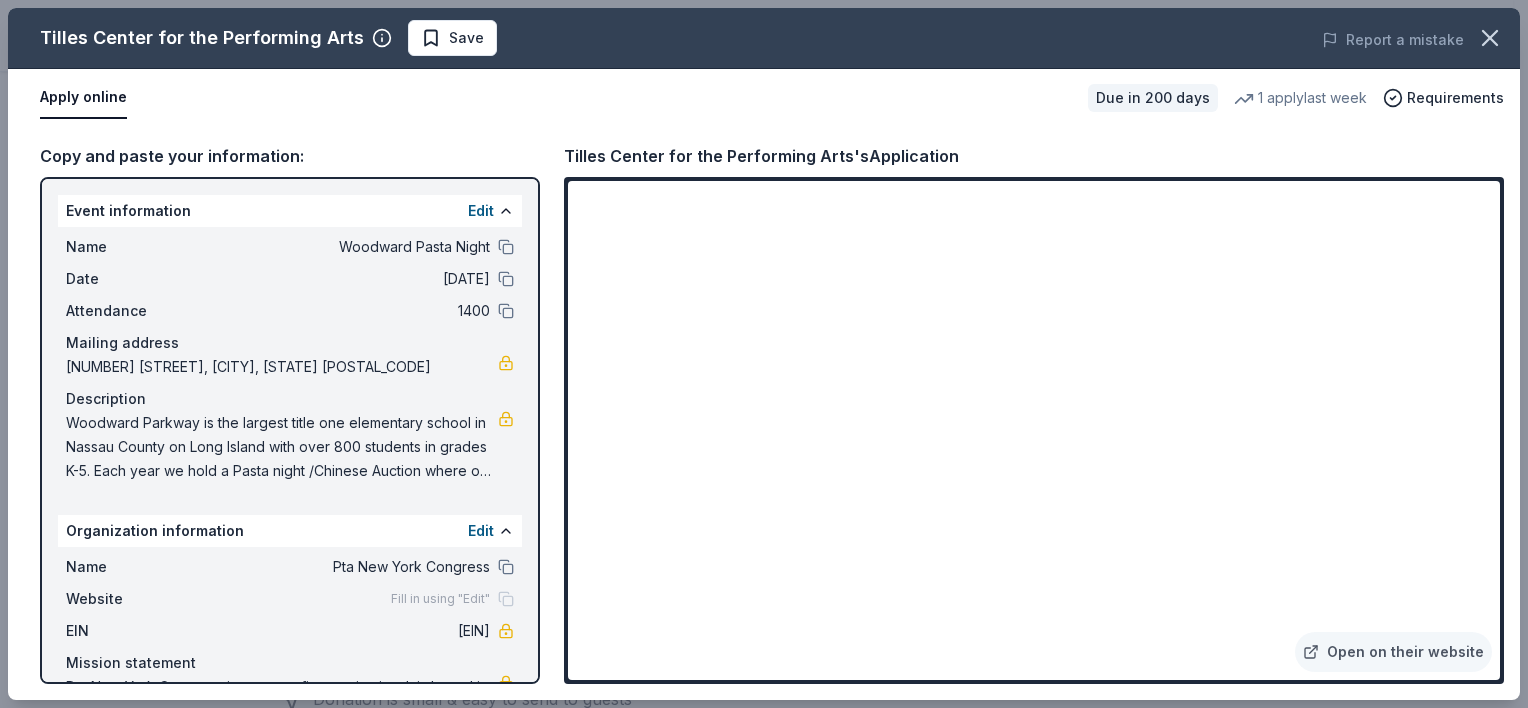 click on "Copy and paste your information:" at bounding box center (290, 156) 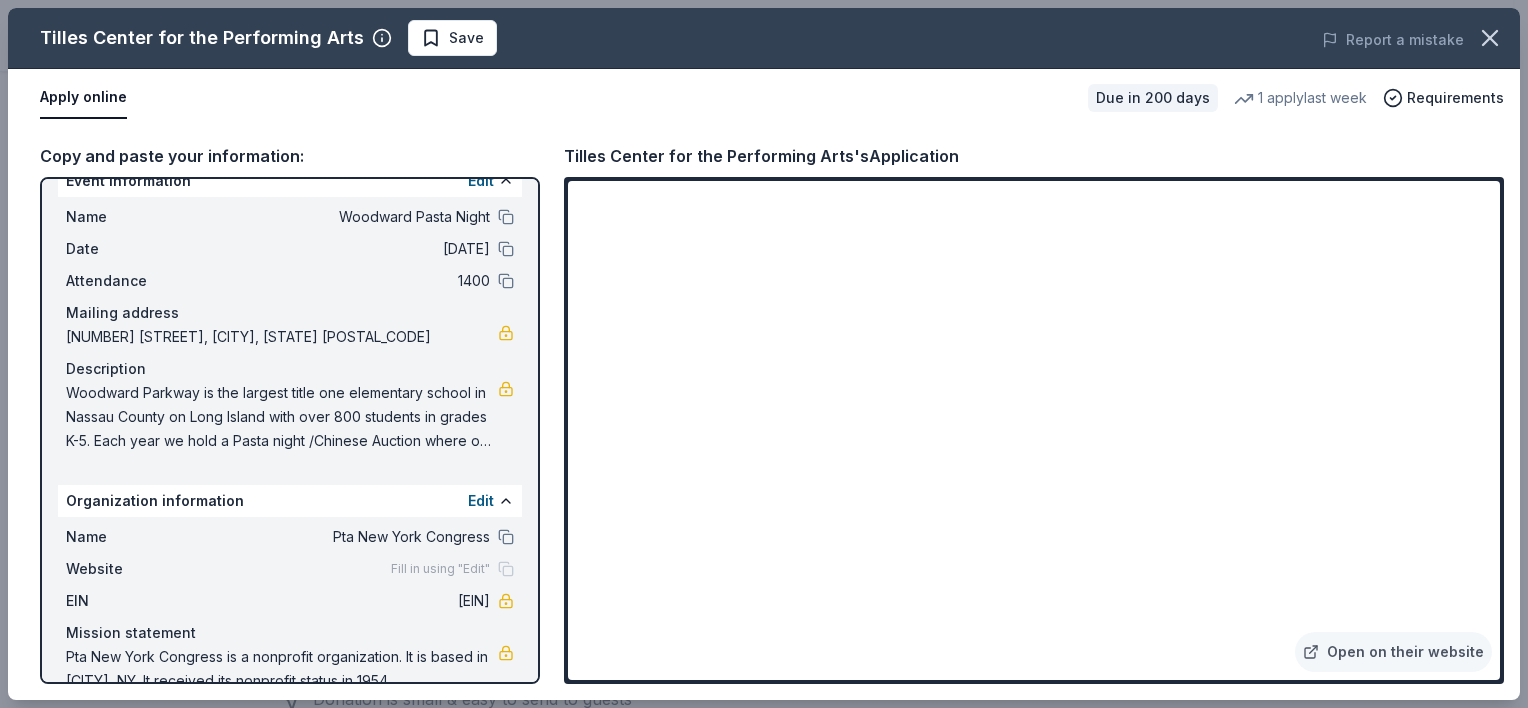 scroll, scrollTop: 0, scrollLeft: 0, axis: both 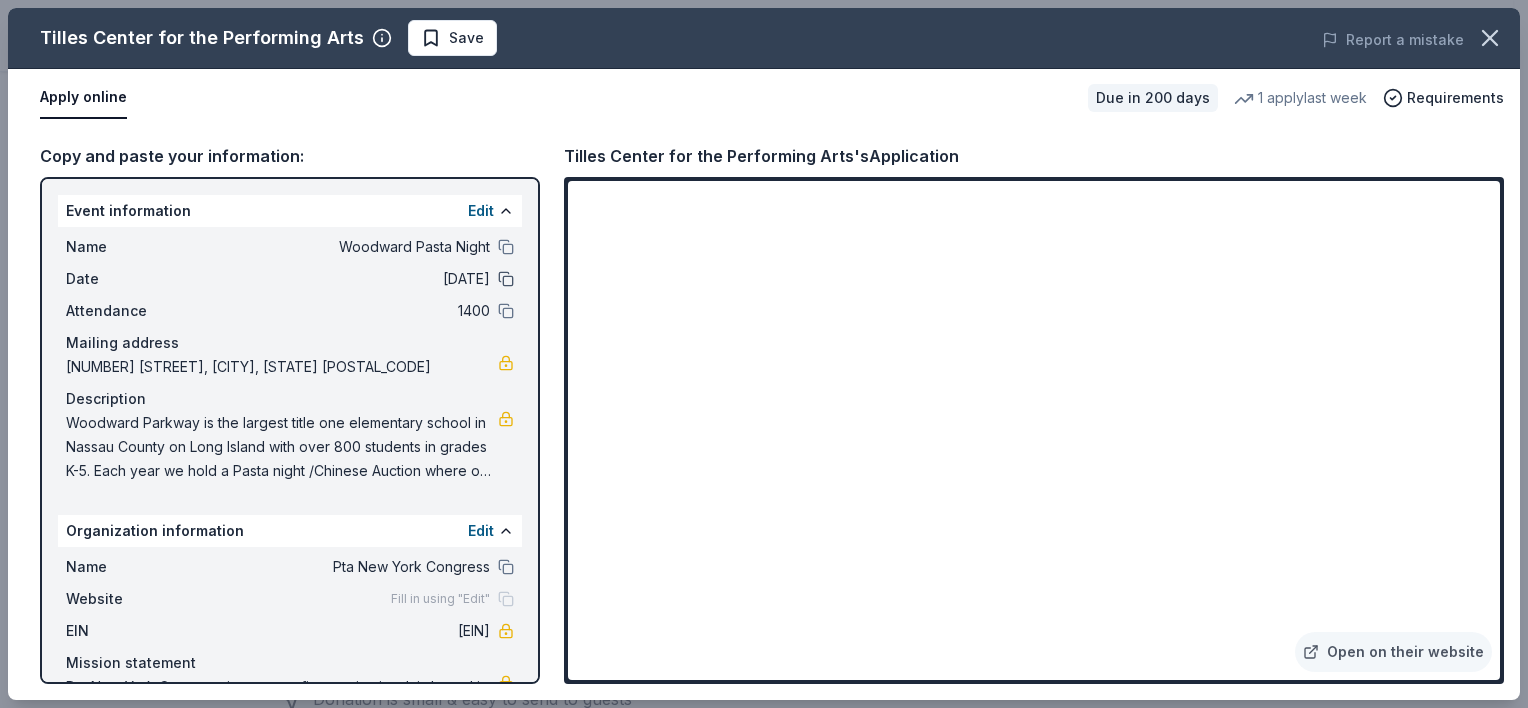 click at bounding box center [506, 279] 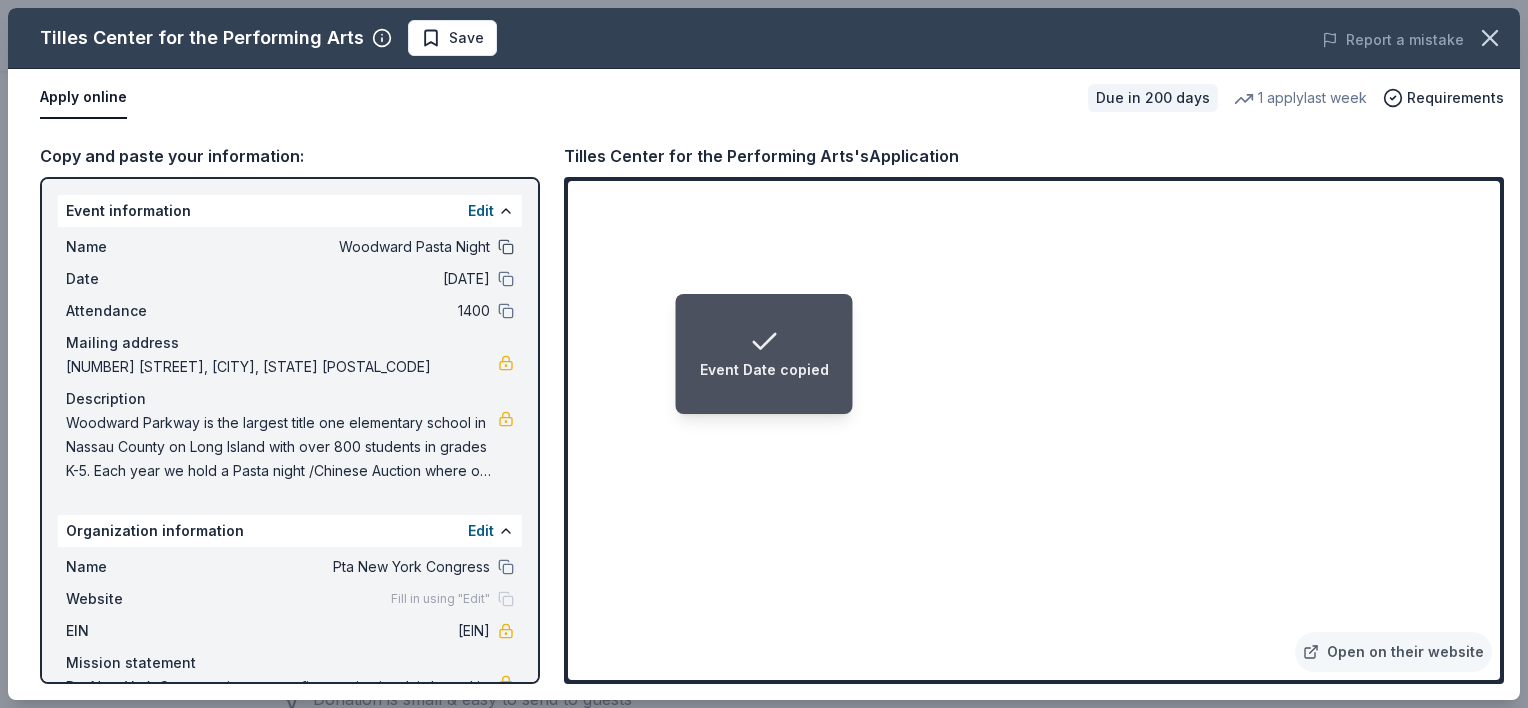 click at bounding box center (506, 247) 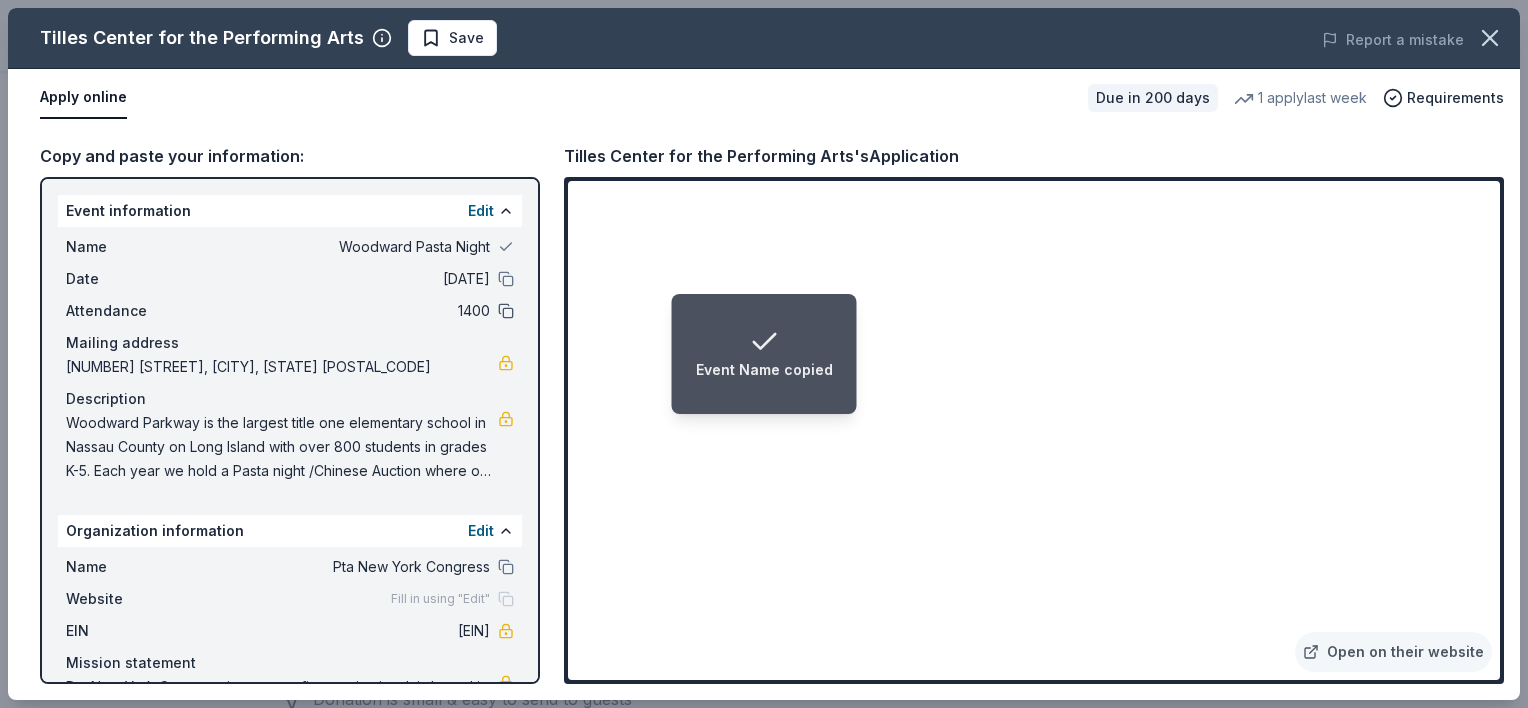 click at bounding box center [506, 311] 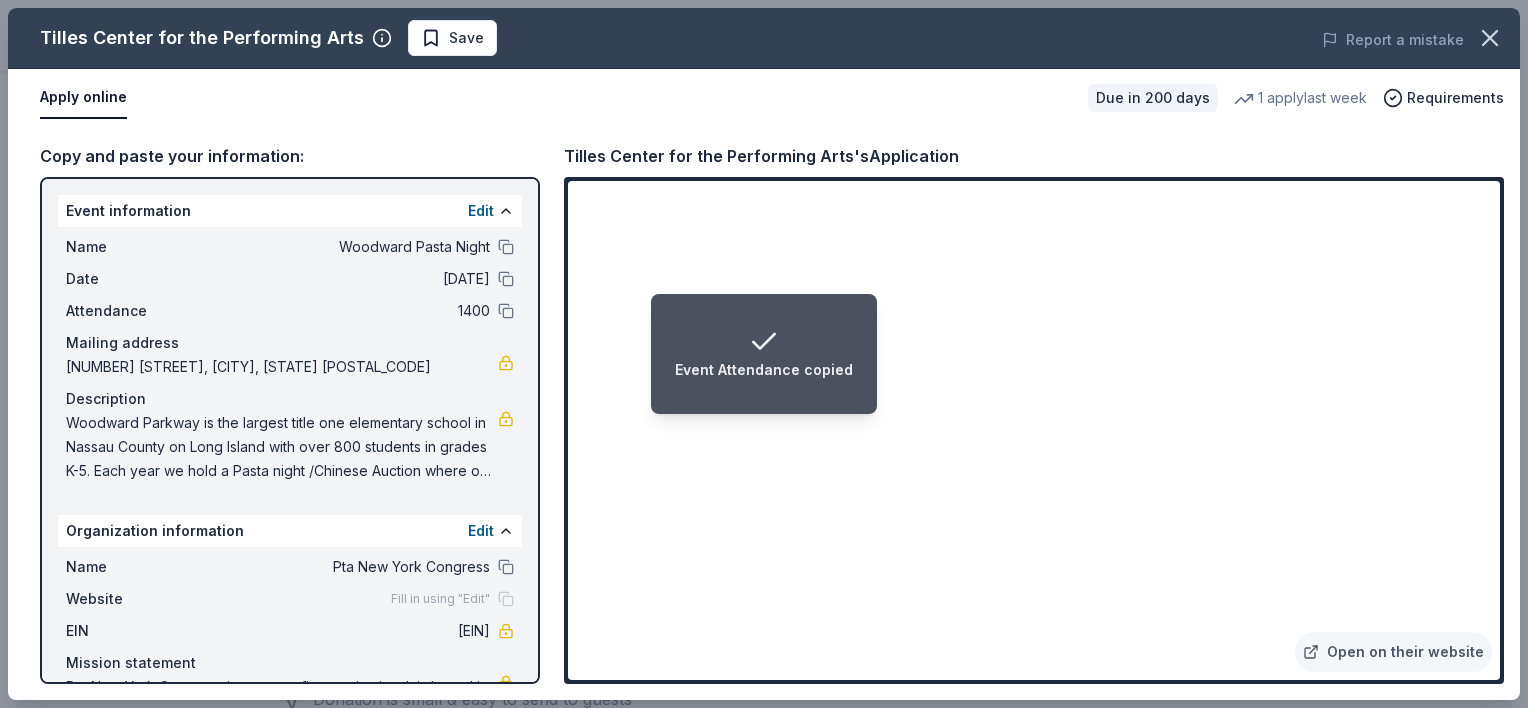 click on "Edit" at bounding box center [491, 211] 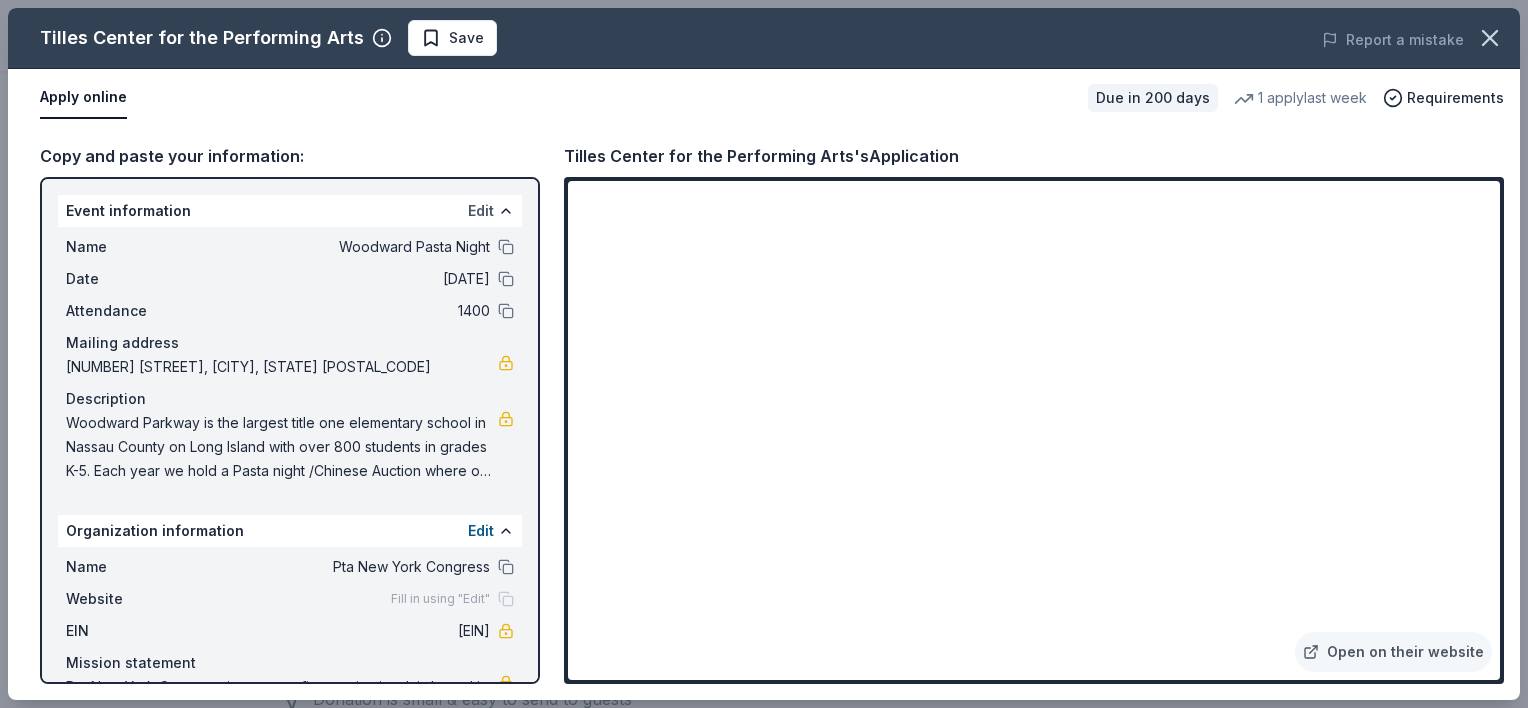 click on "Edit" at bounding box center [481, 211] 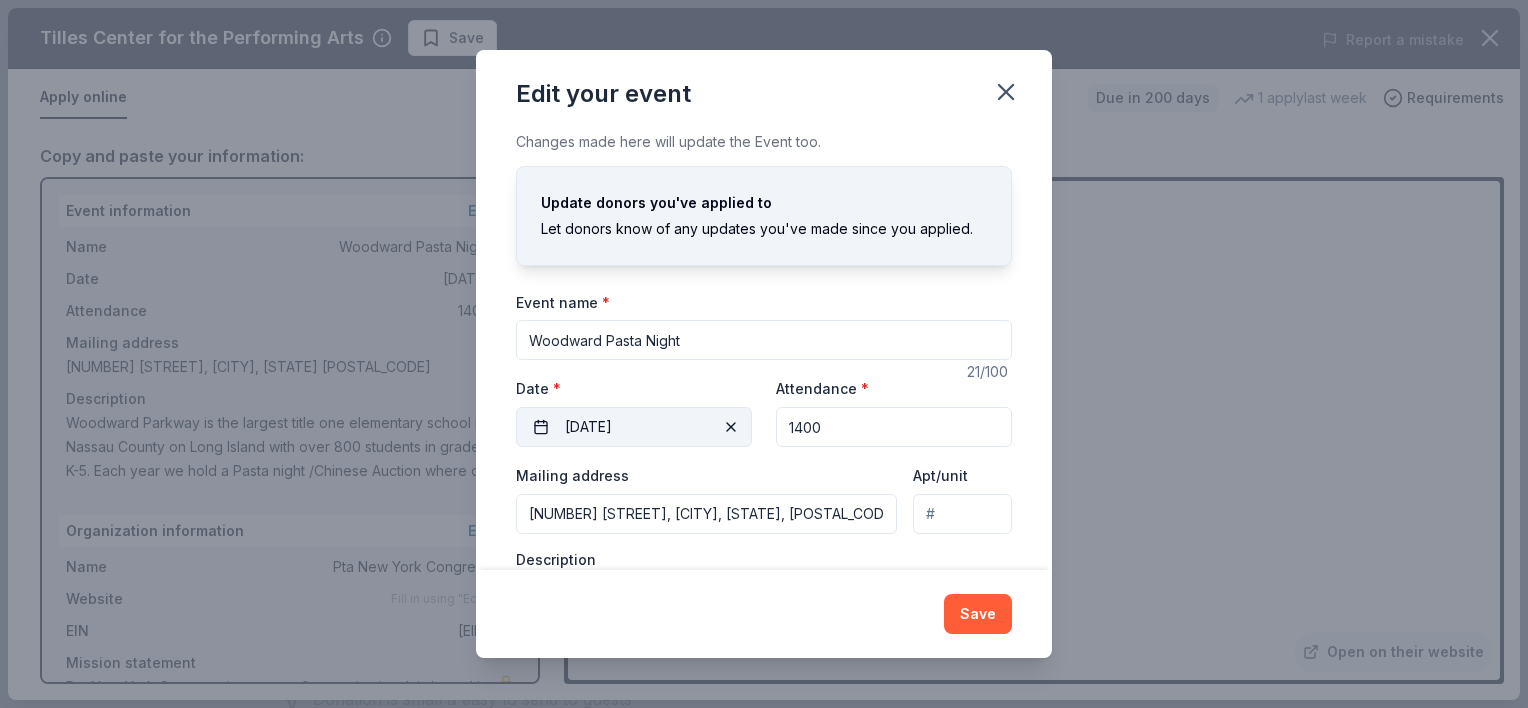 click on "03/26/2026" at bounding box center (634, 427) 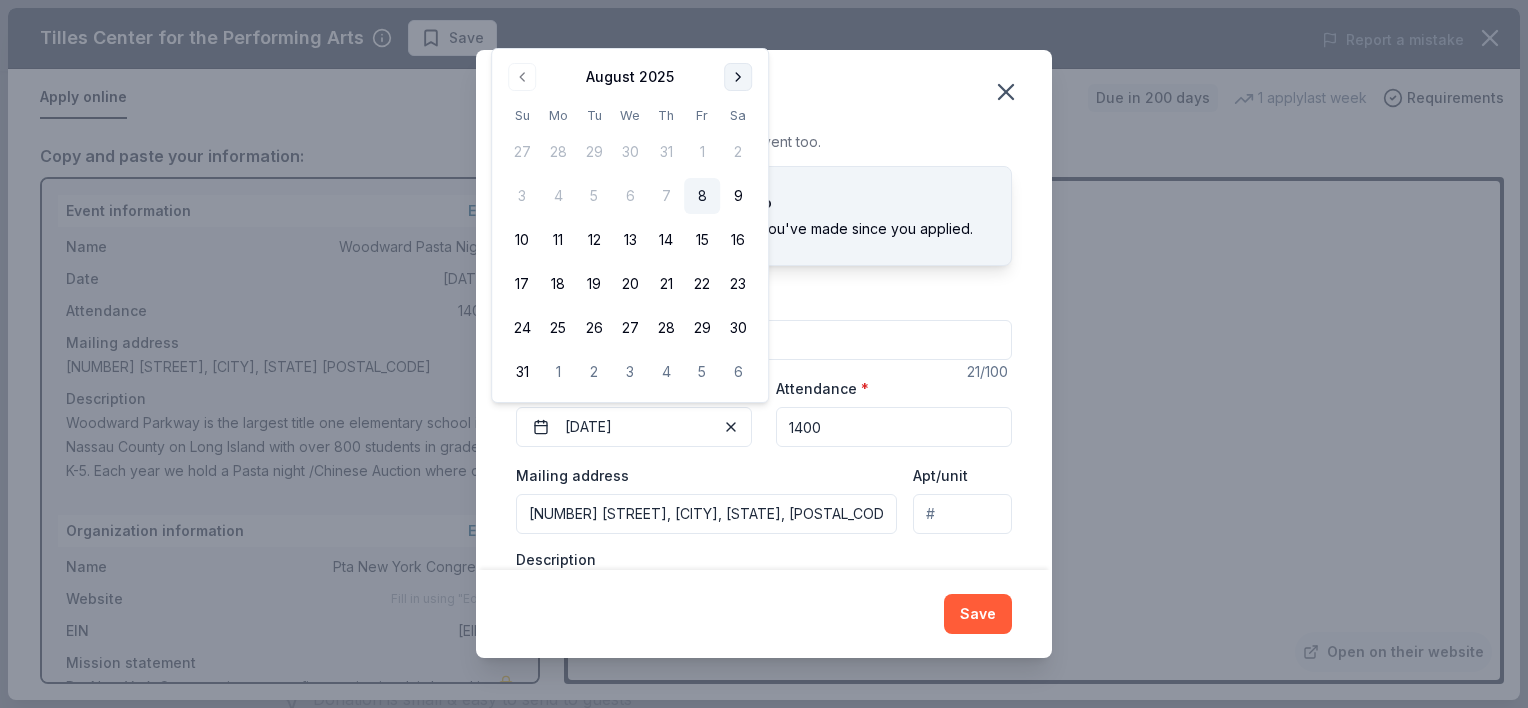 click at bounding box center [738, 77] 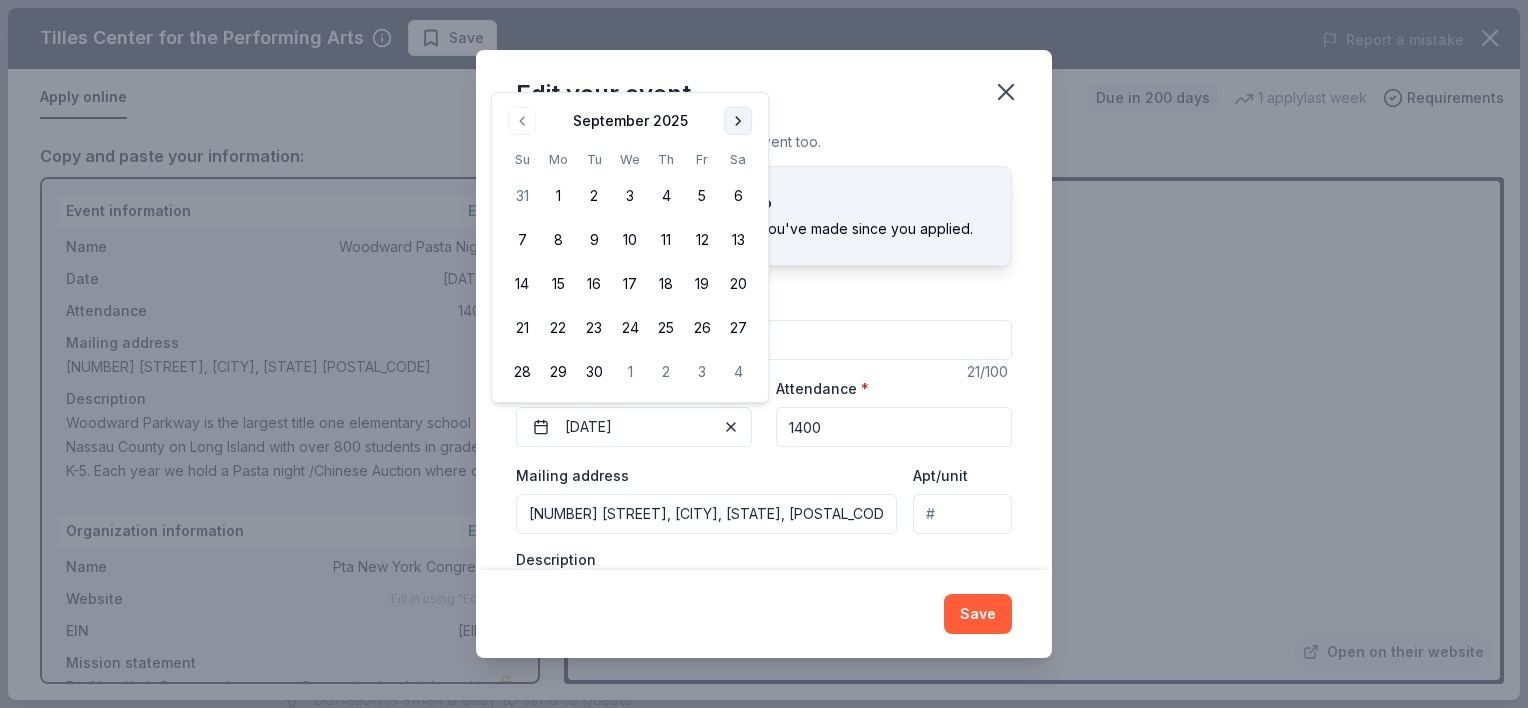 click on "Edit your   event" at bounding box center [764, 90] 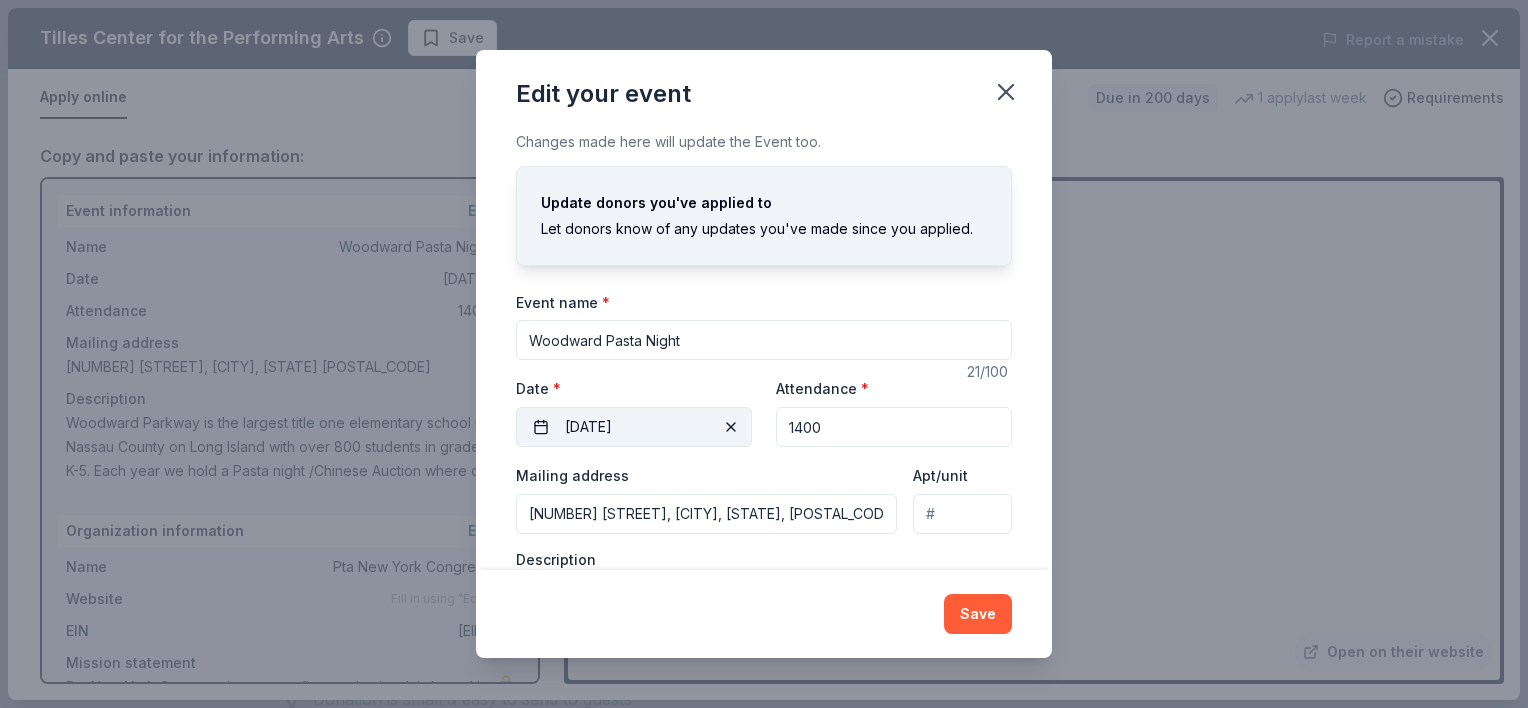 click on "03/26/2026" at bounding box center (634, 427) 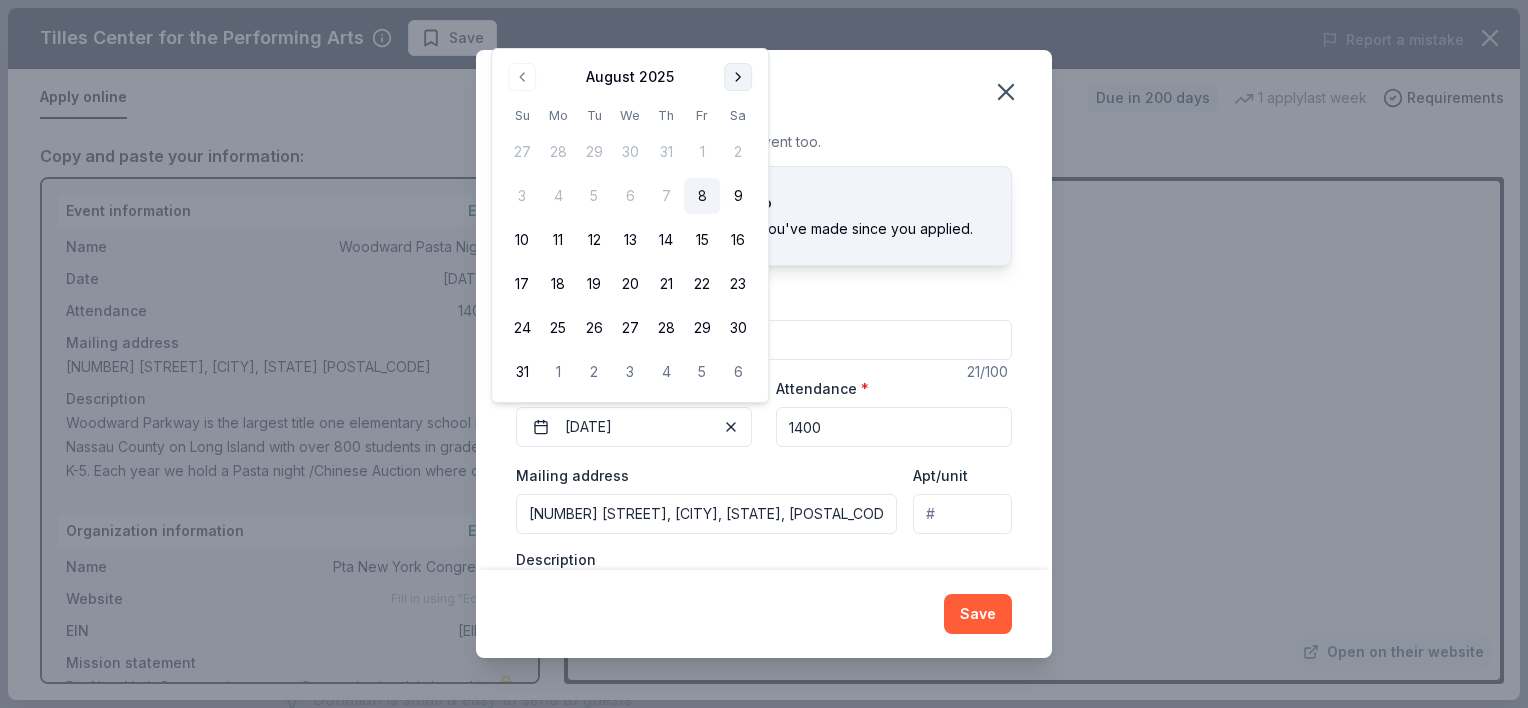 click at bounding box center [738, 77] 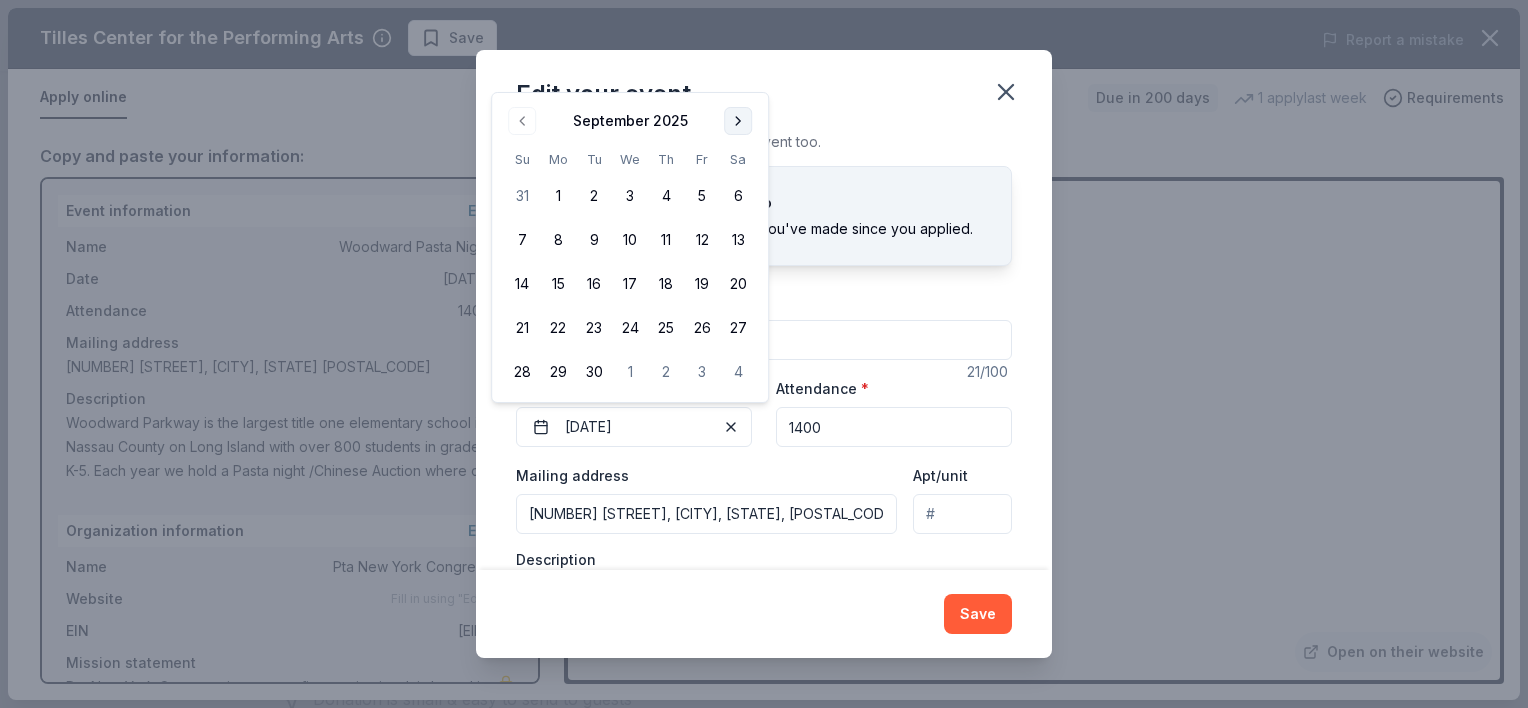 click at bounding box center [738, 121] 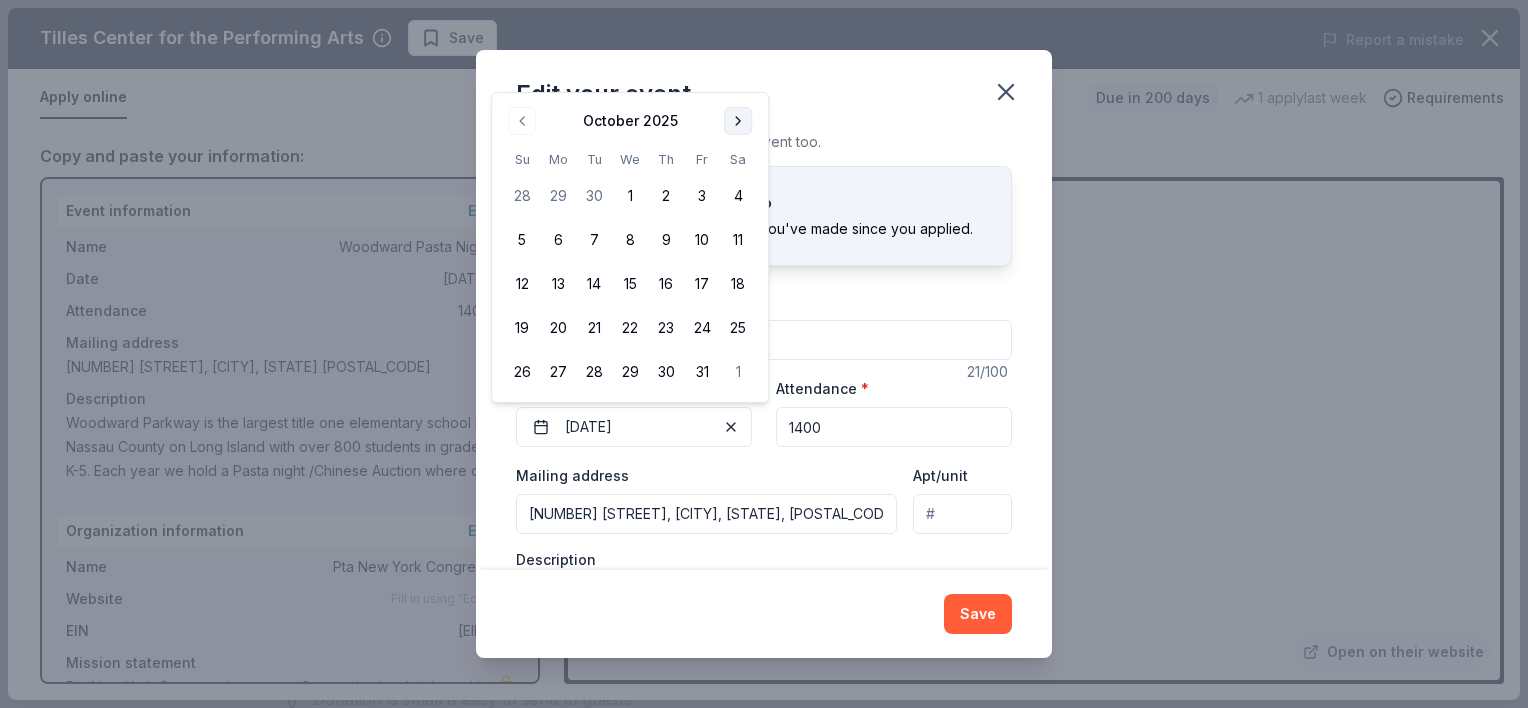 click at bounding box center (738, 121) 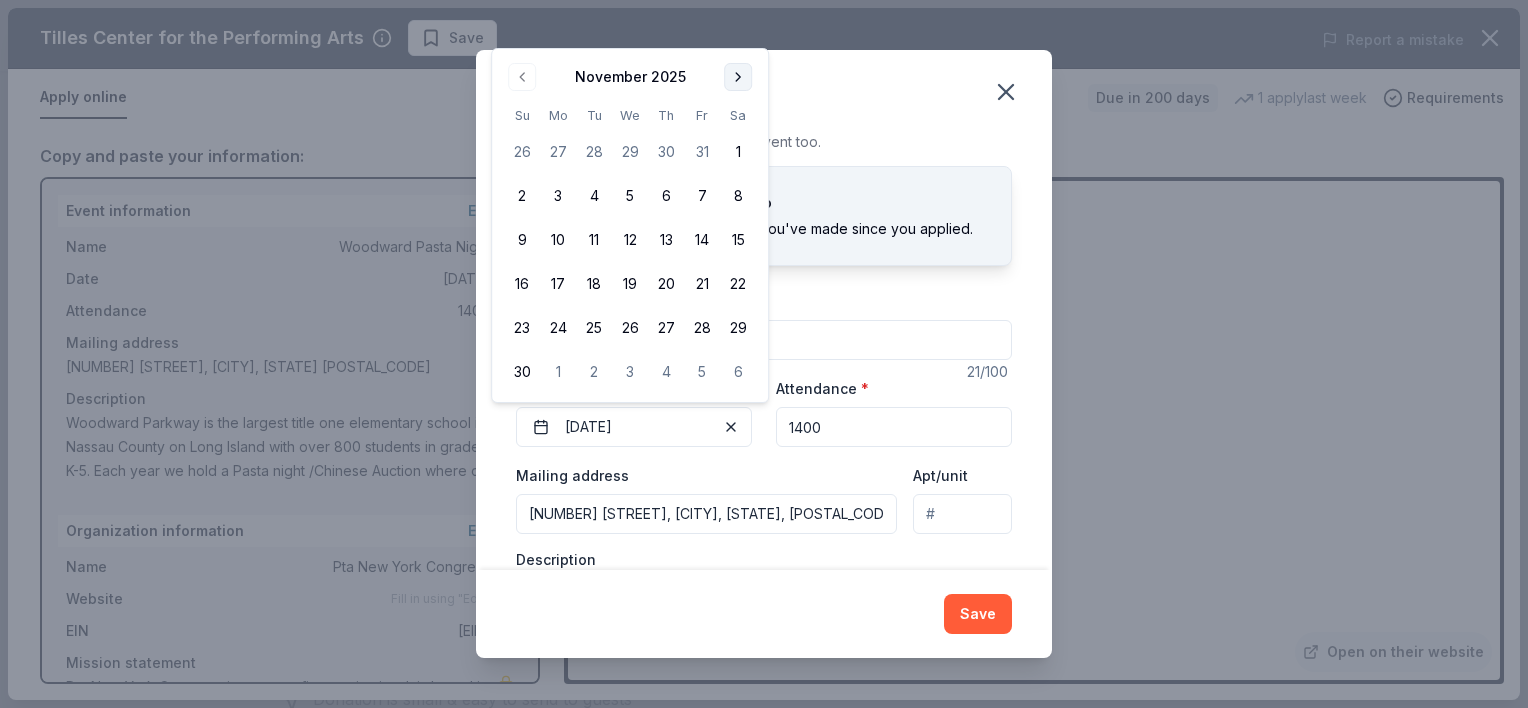 click at bounding box center (738, 77) 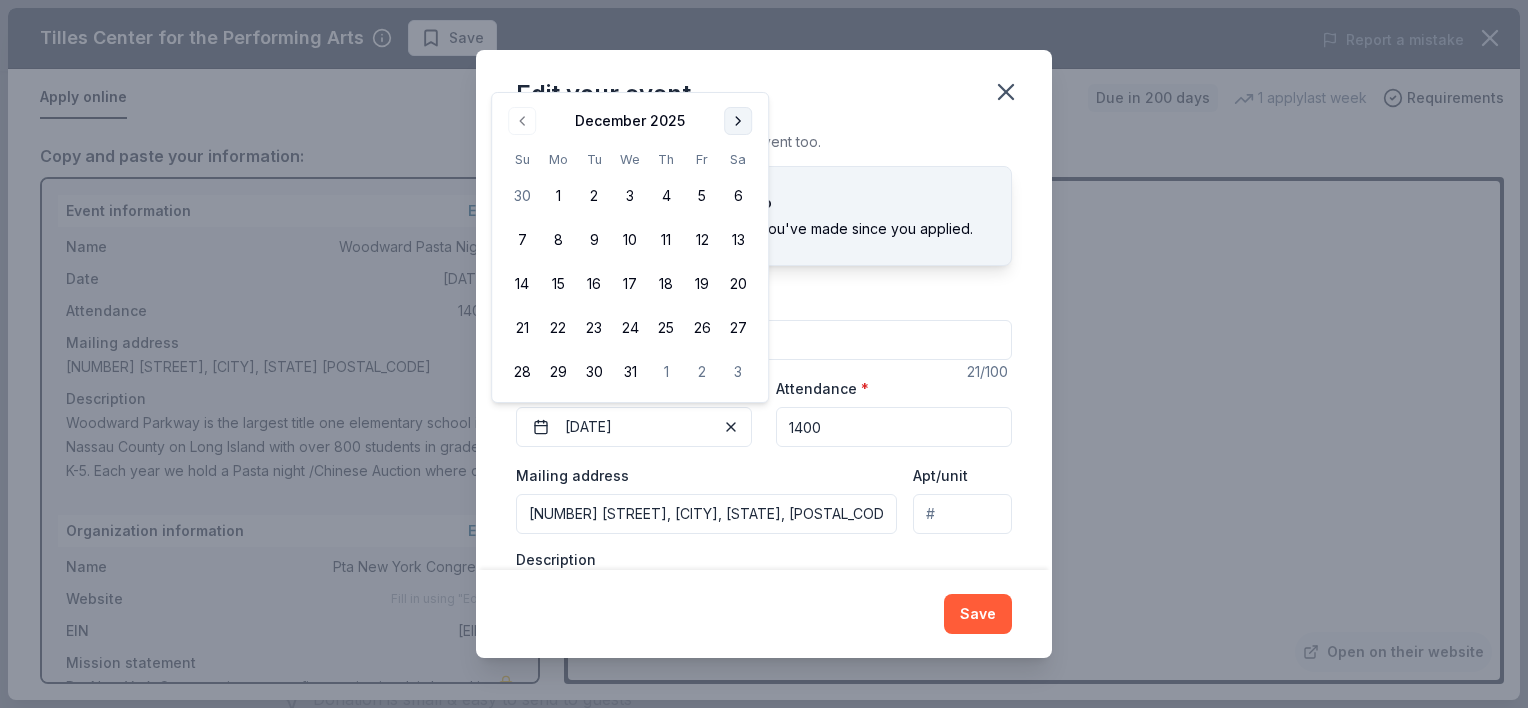 click at bounding box center [738, 121] 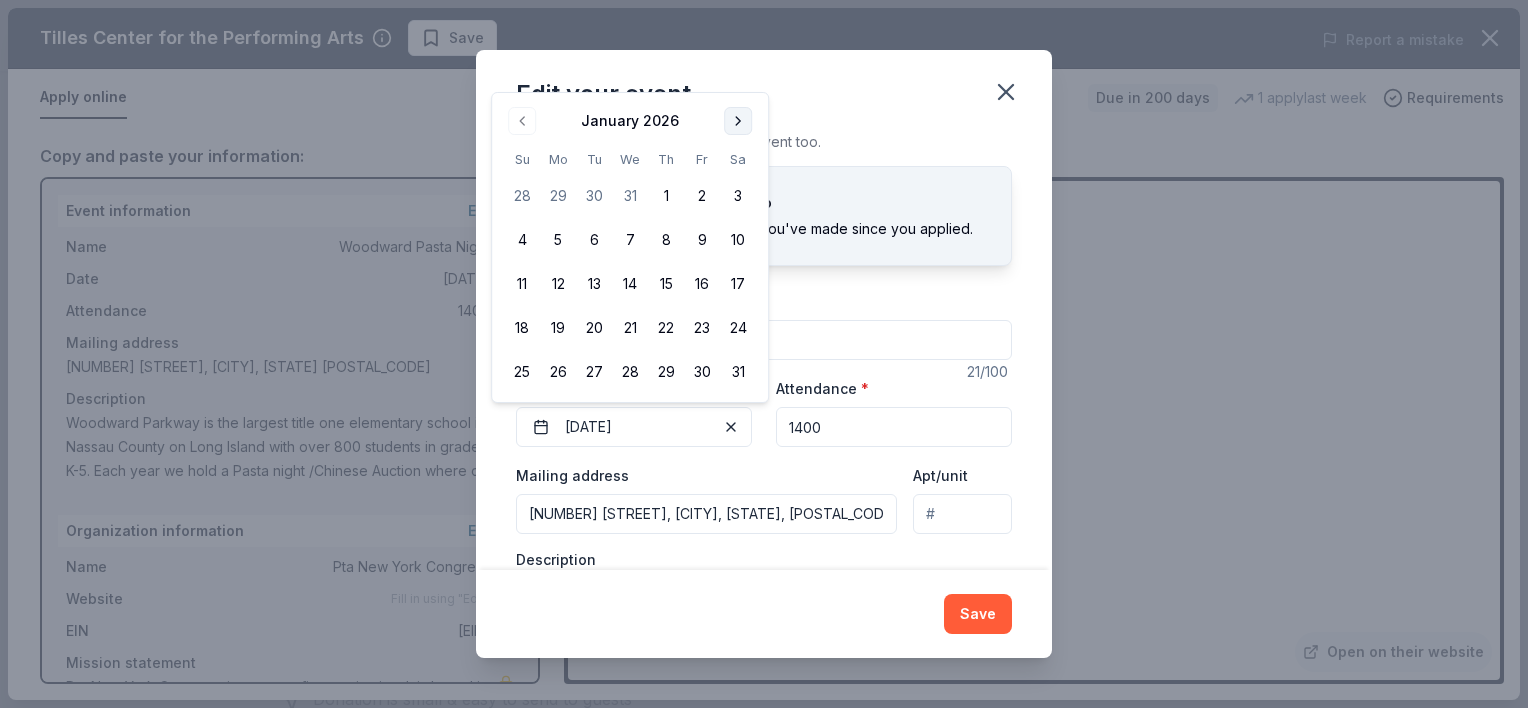 click at bounding box center [738, 121] 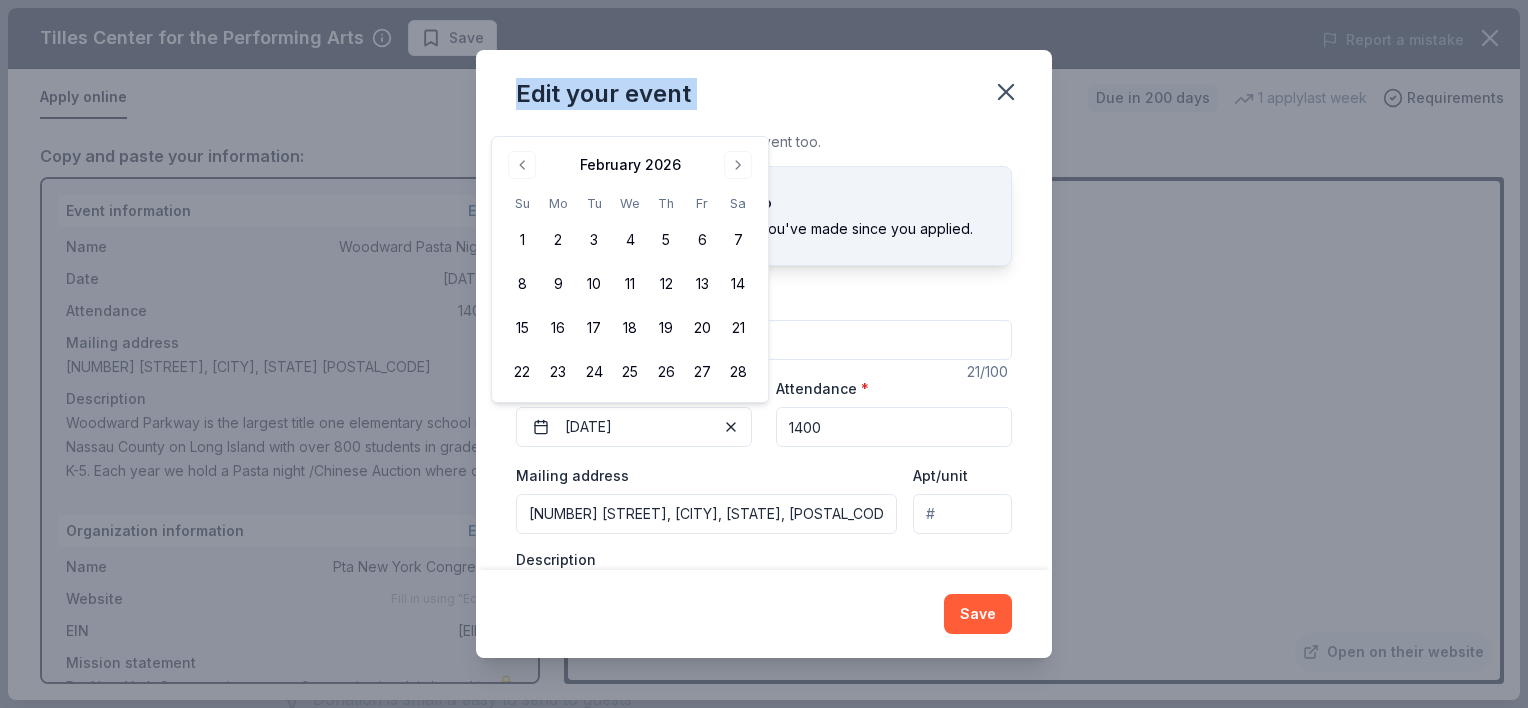 click on "Edit your   event" at bounding box center (764, 90) 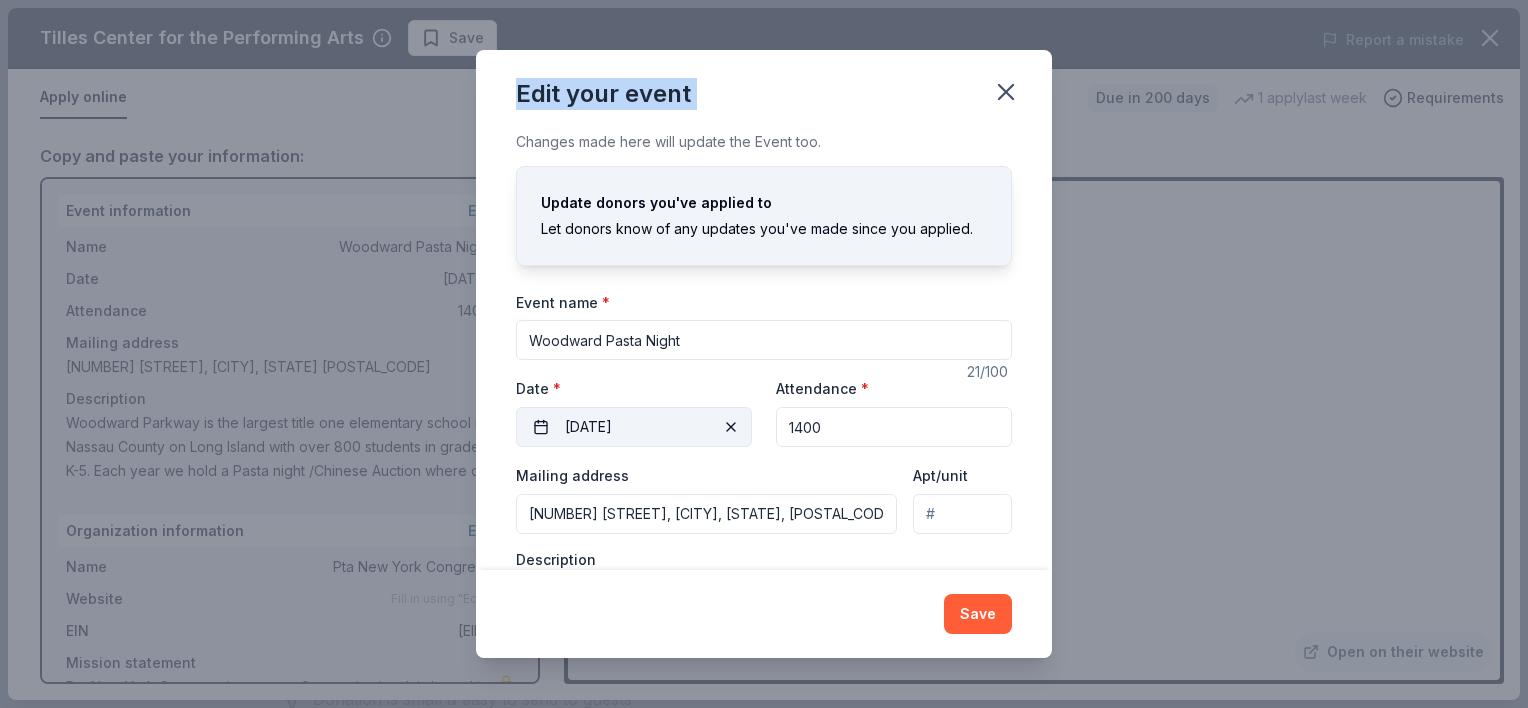 click on "03/26/2026" at bounding box center [634, 427] 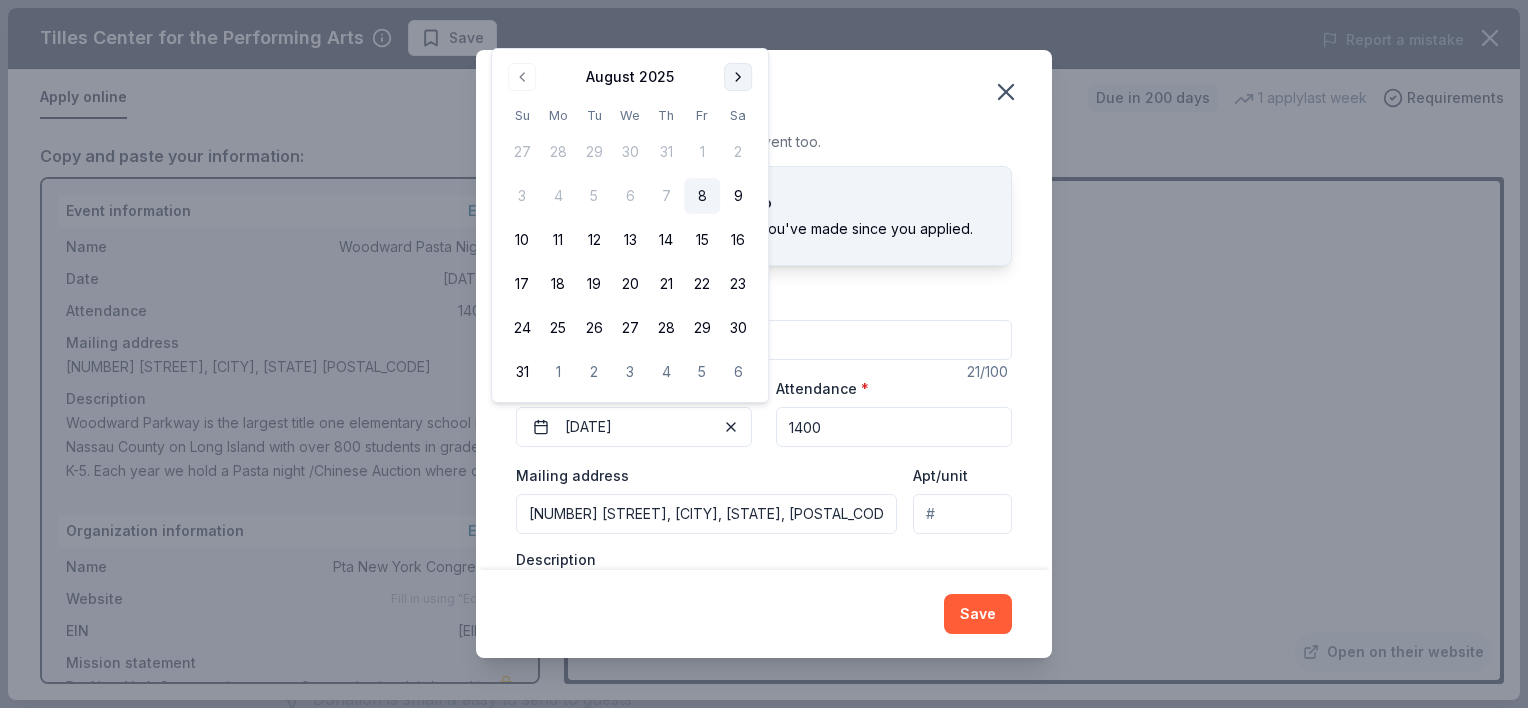 click at bounding box center [738, 77] 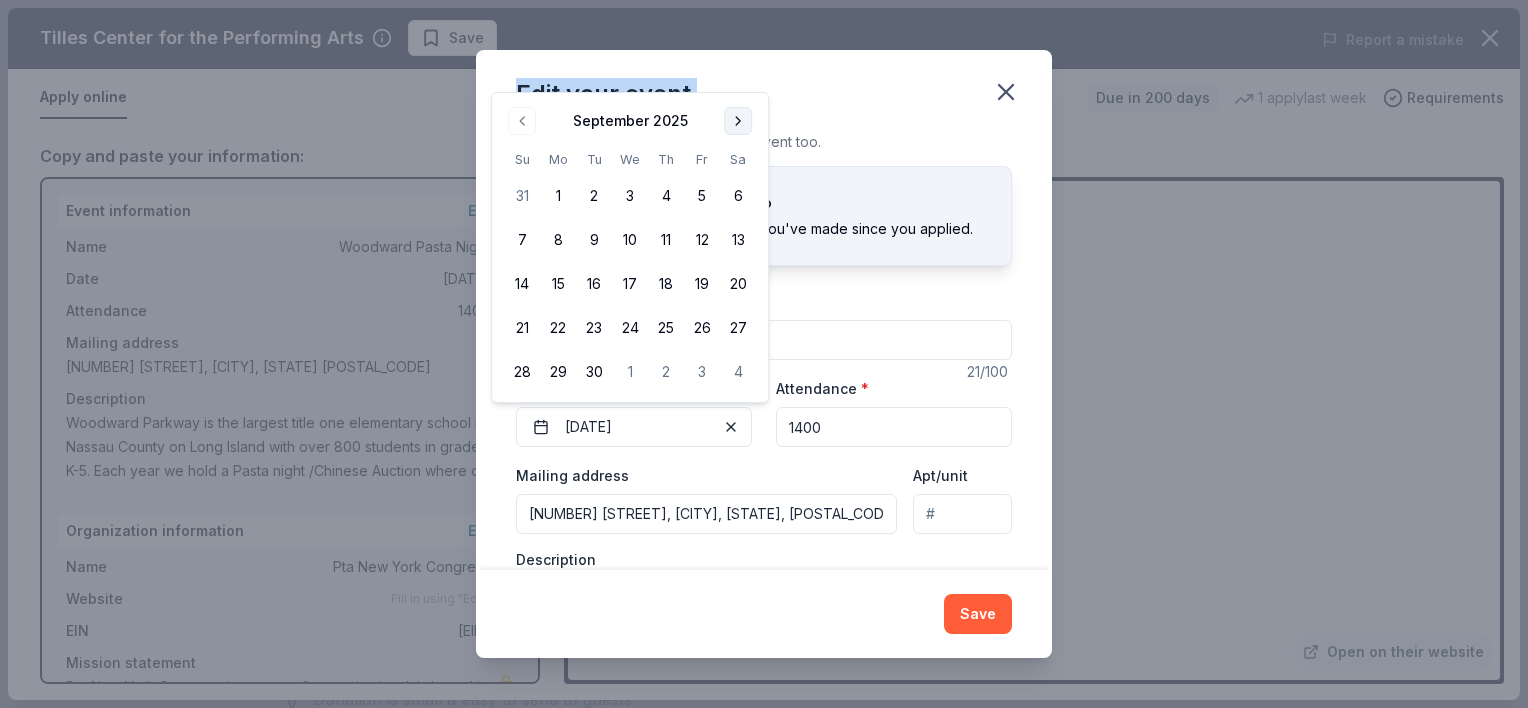 click at bounding box center (738, 121) 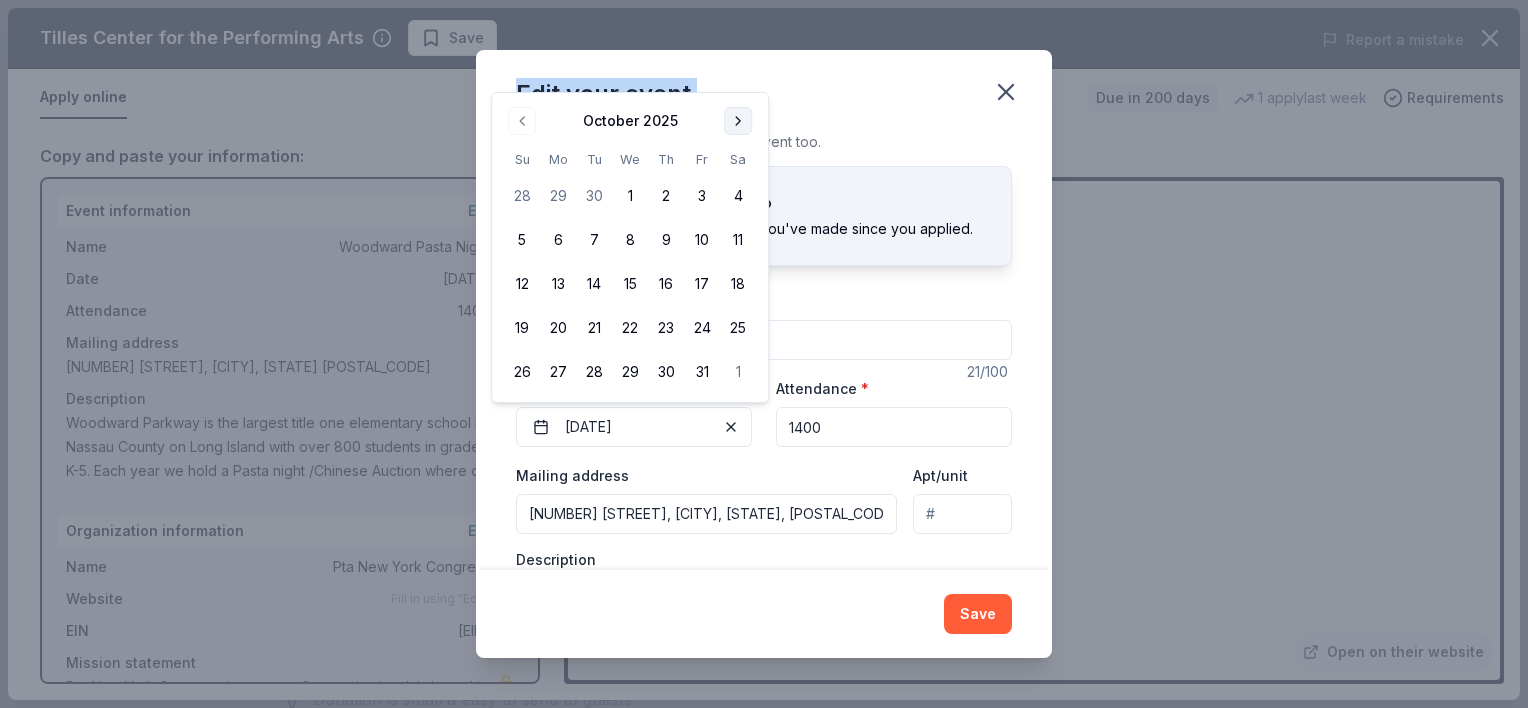 click at bounding box center (738, 121) 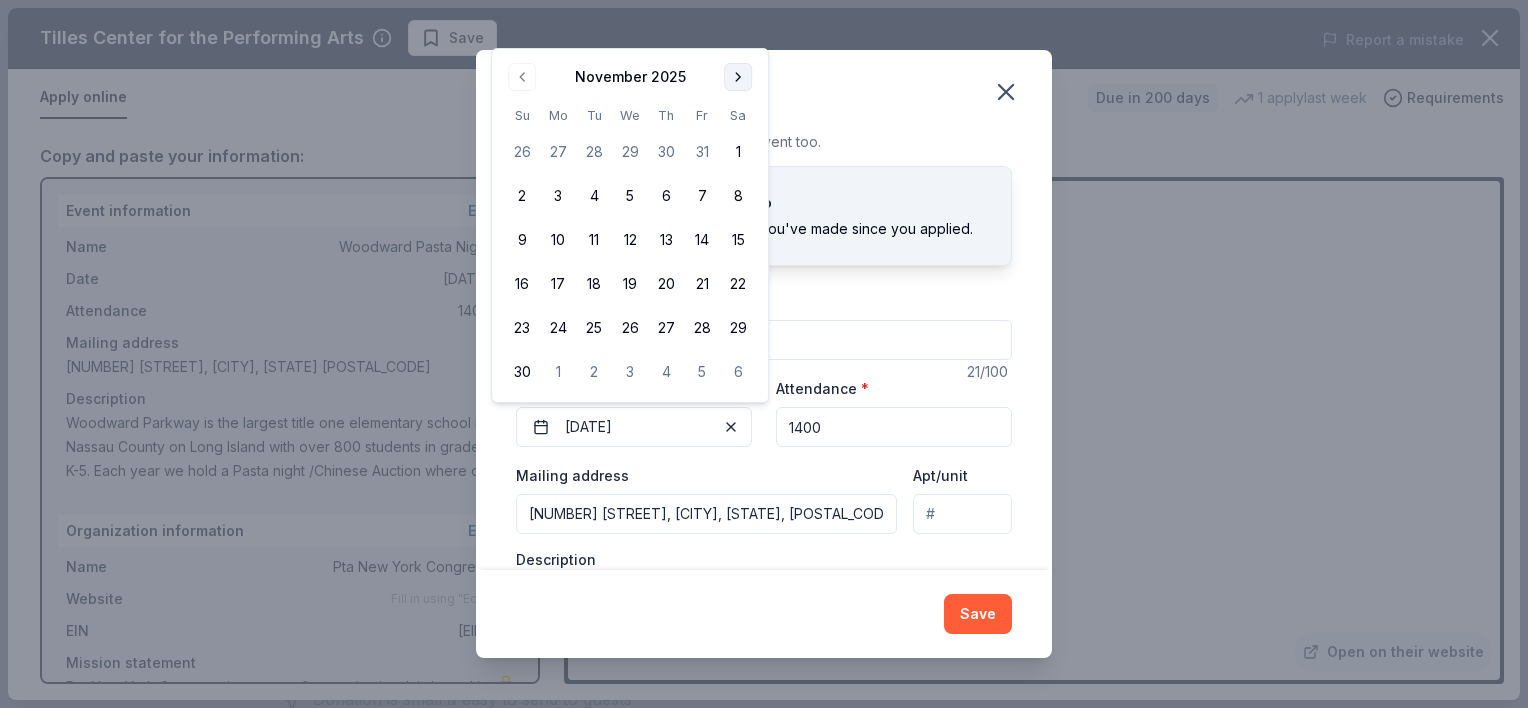 click at bounding box center [738, 77] 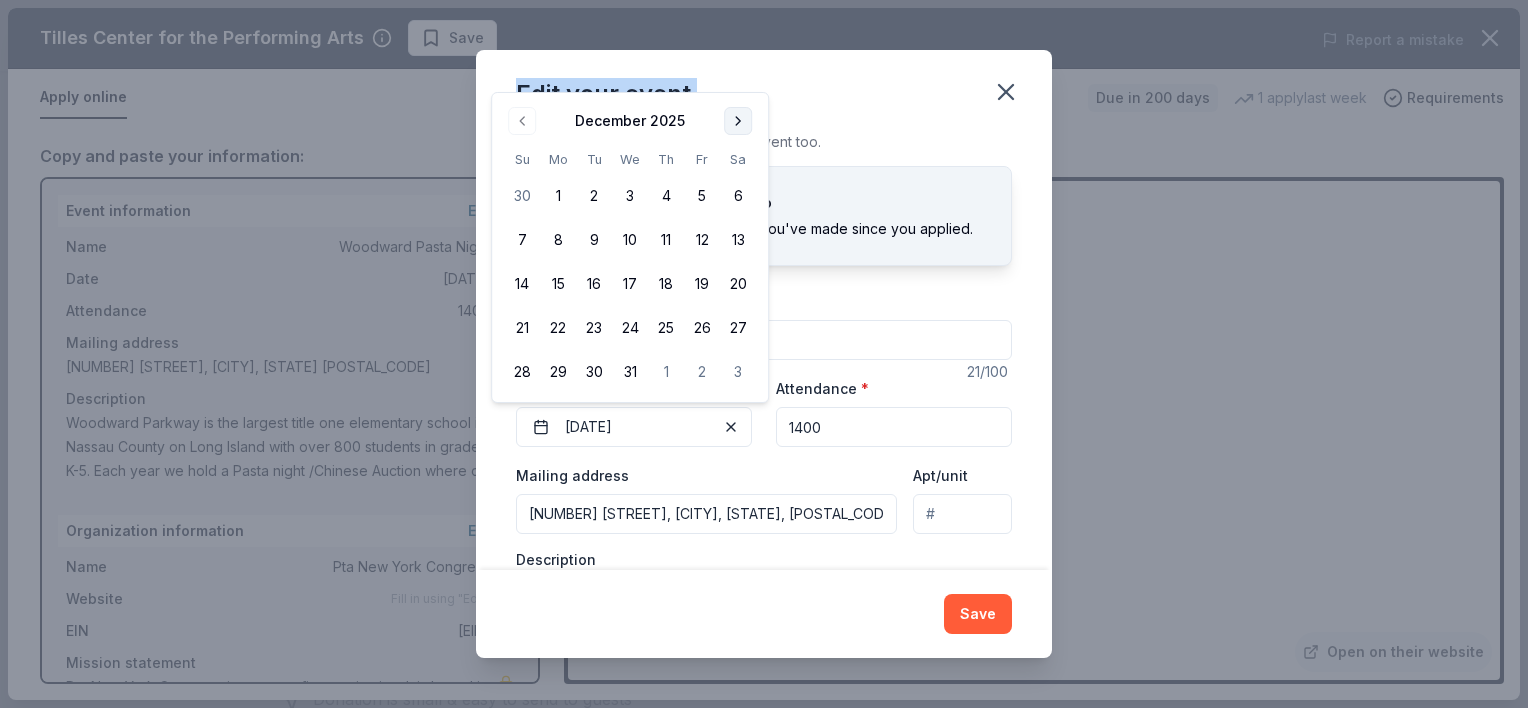 click at bounding box center (738, 121) 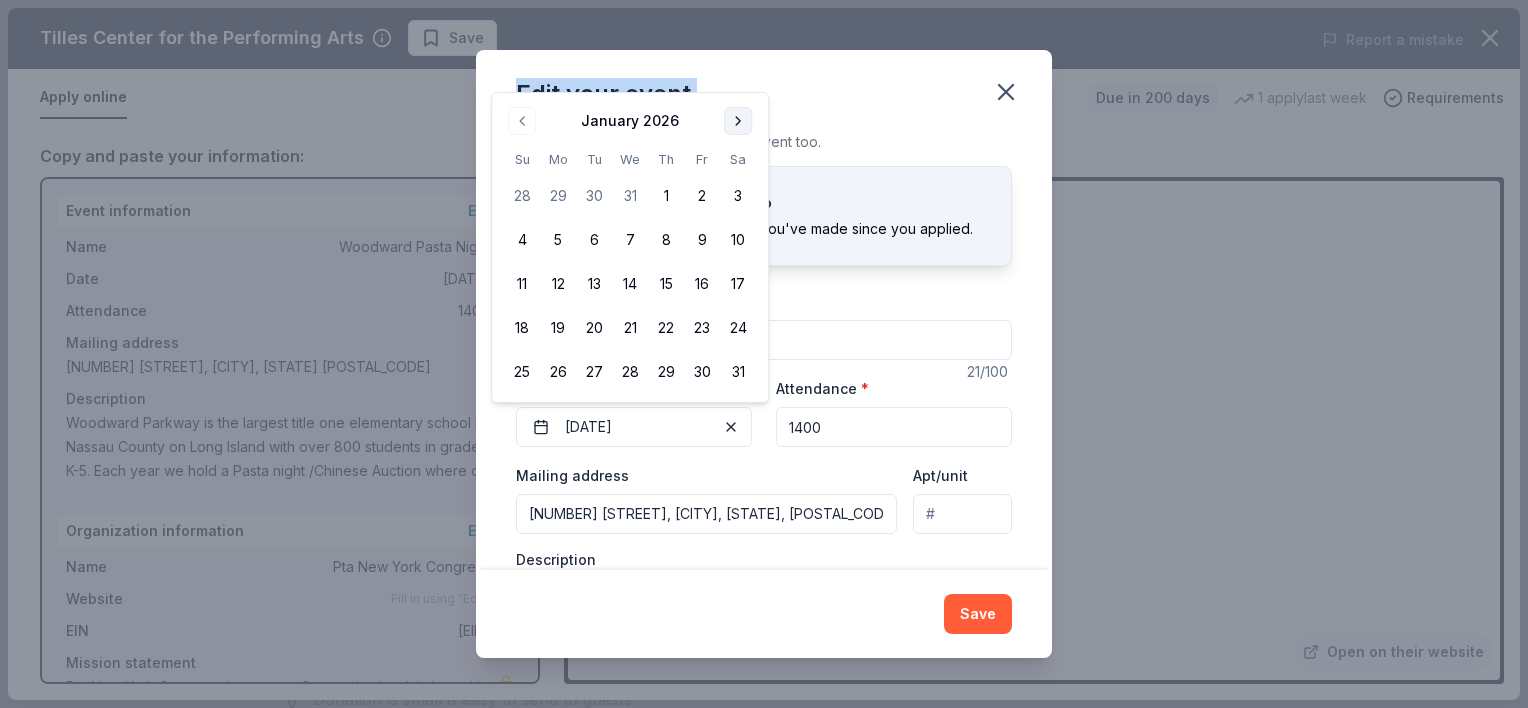 click at bounding box center (738, 121) 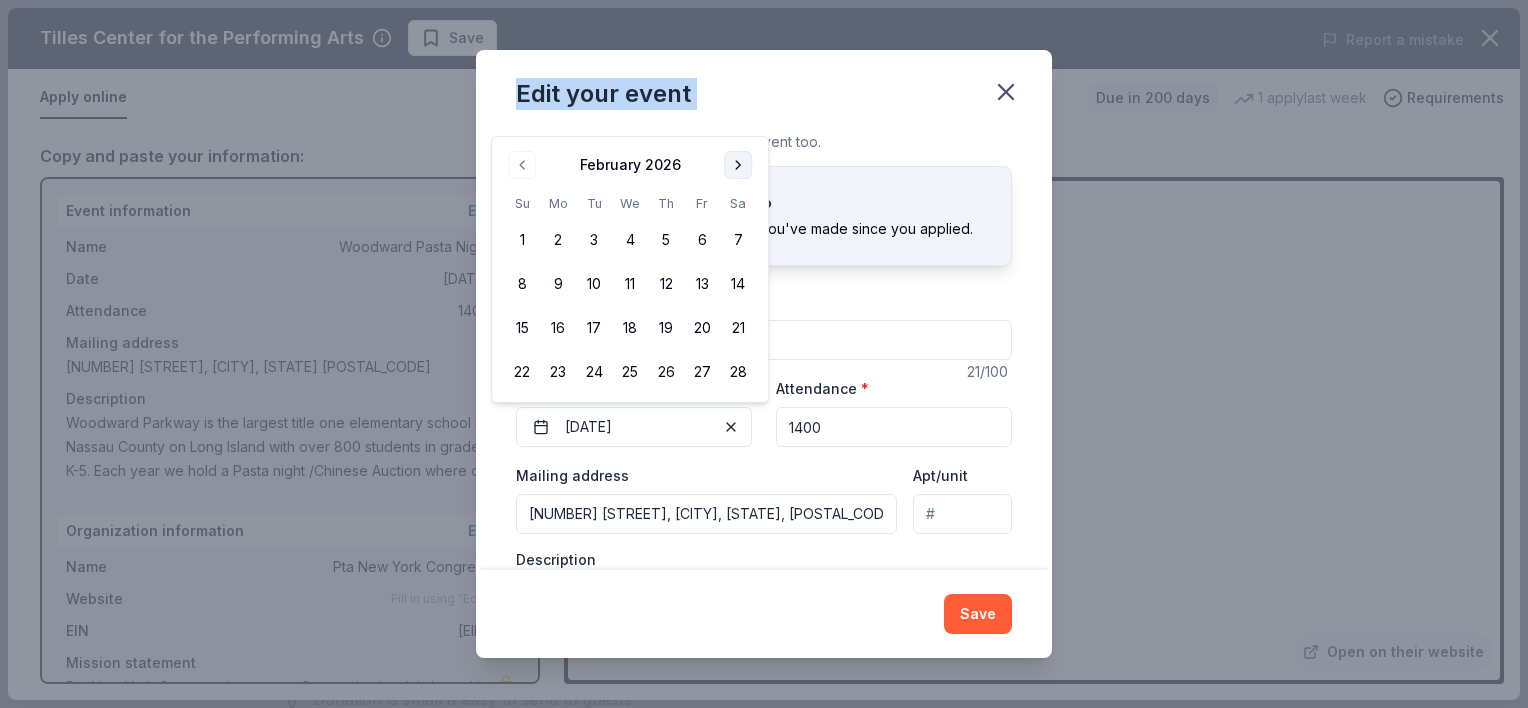 click at bounding box center (738, 165) 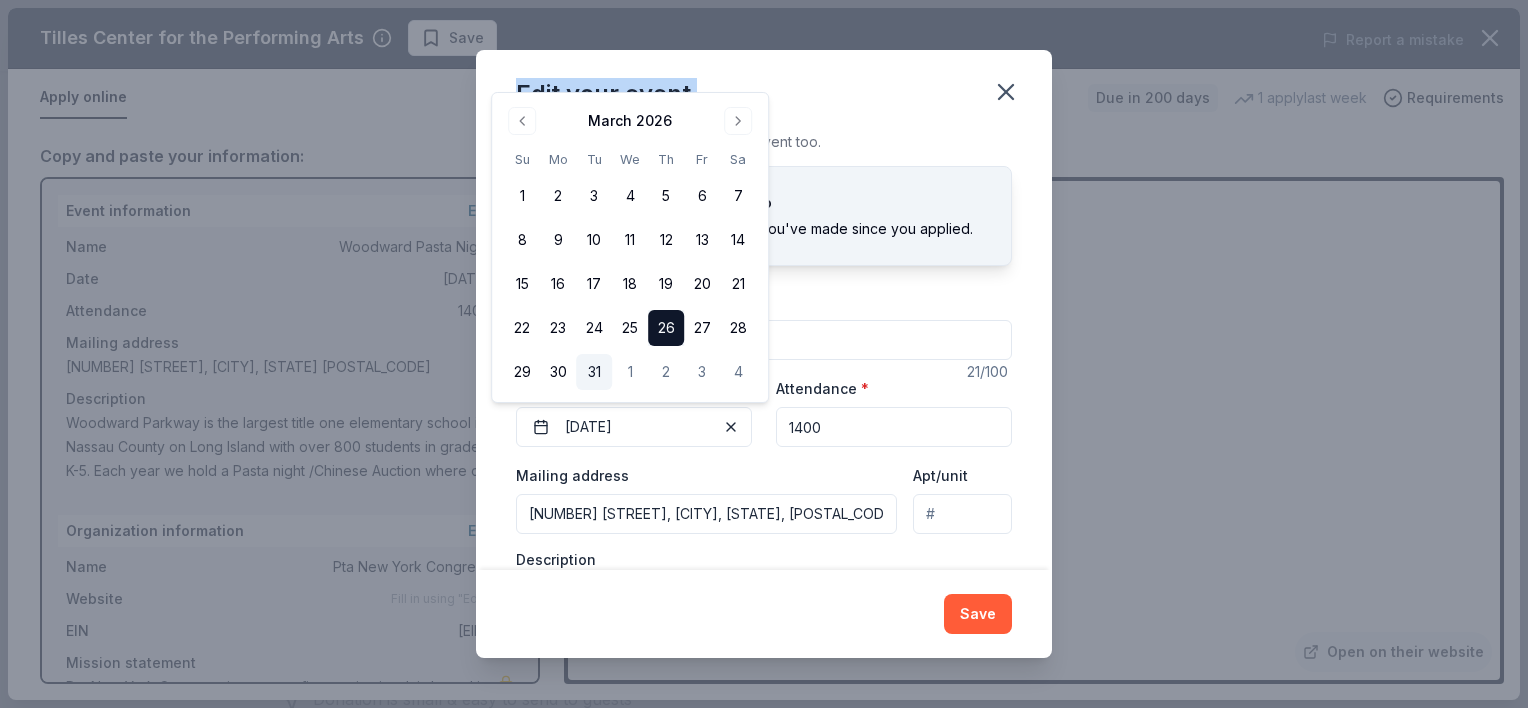 click on "31" at bounding box center (594, 372) 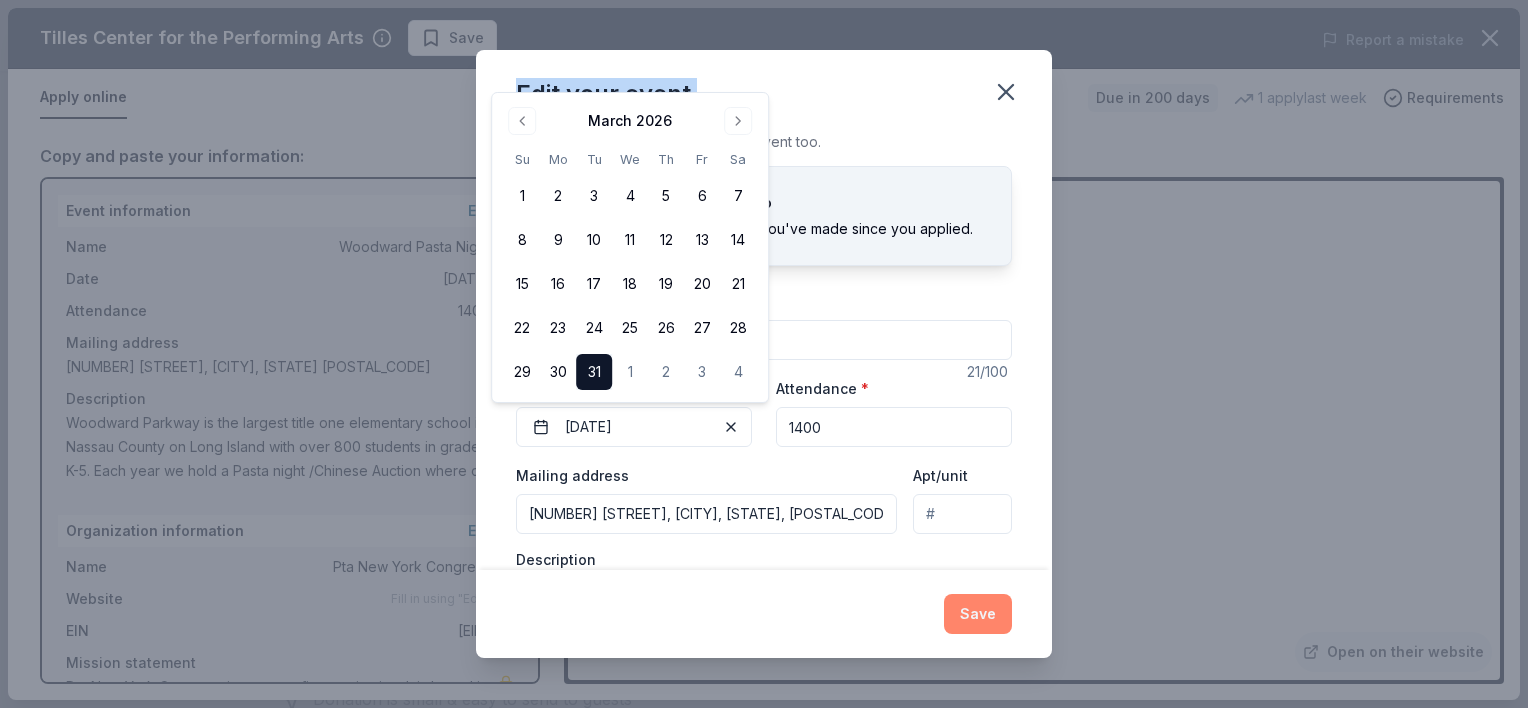 click on "Save" at bounding box center [978, 614] 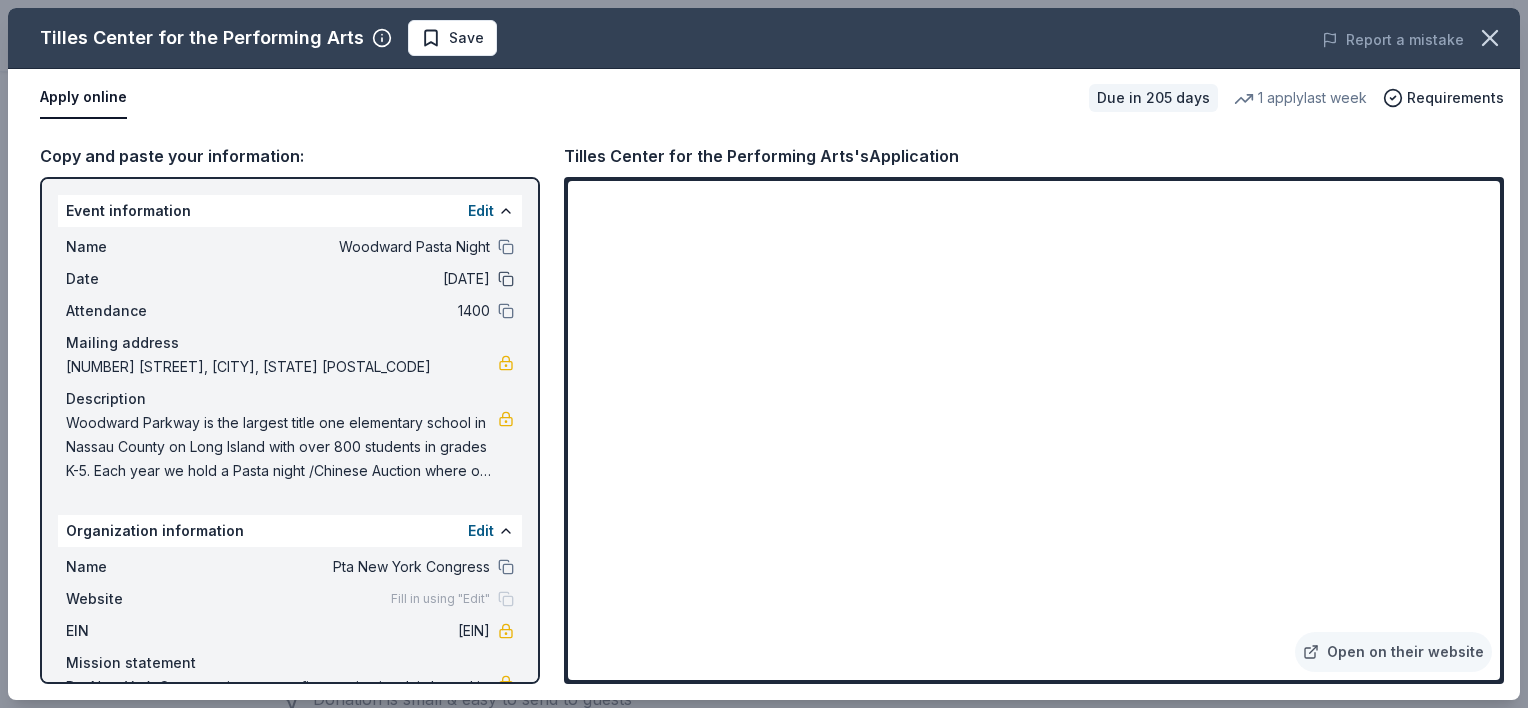 click at bounding box center [506, 279] 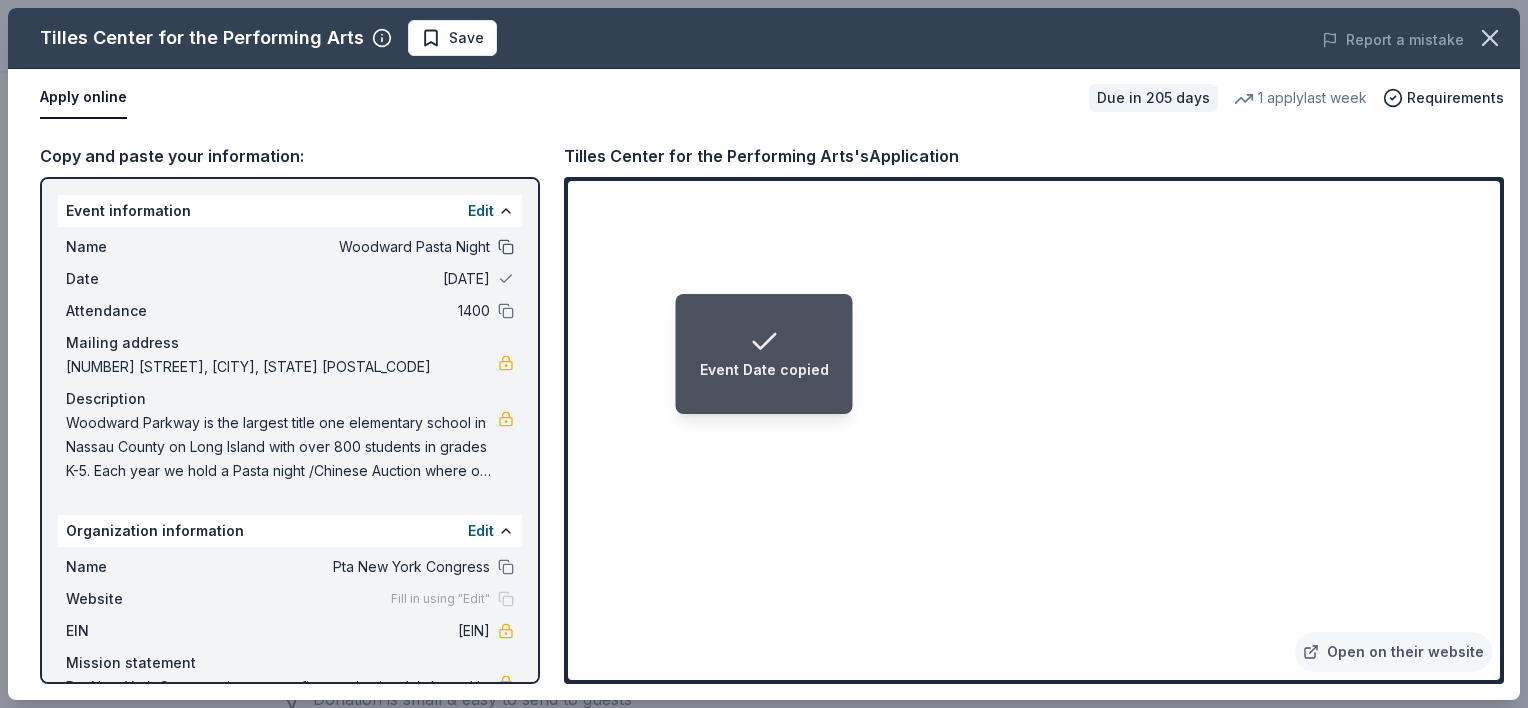 click at bounding box center [506, 247] 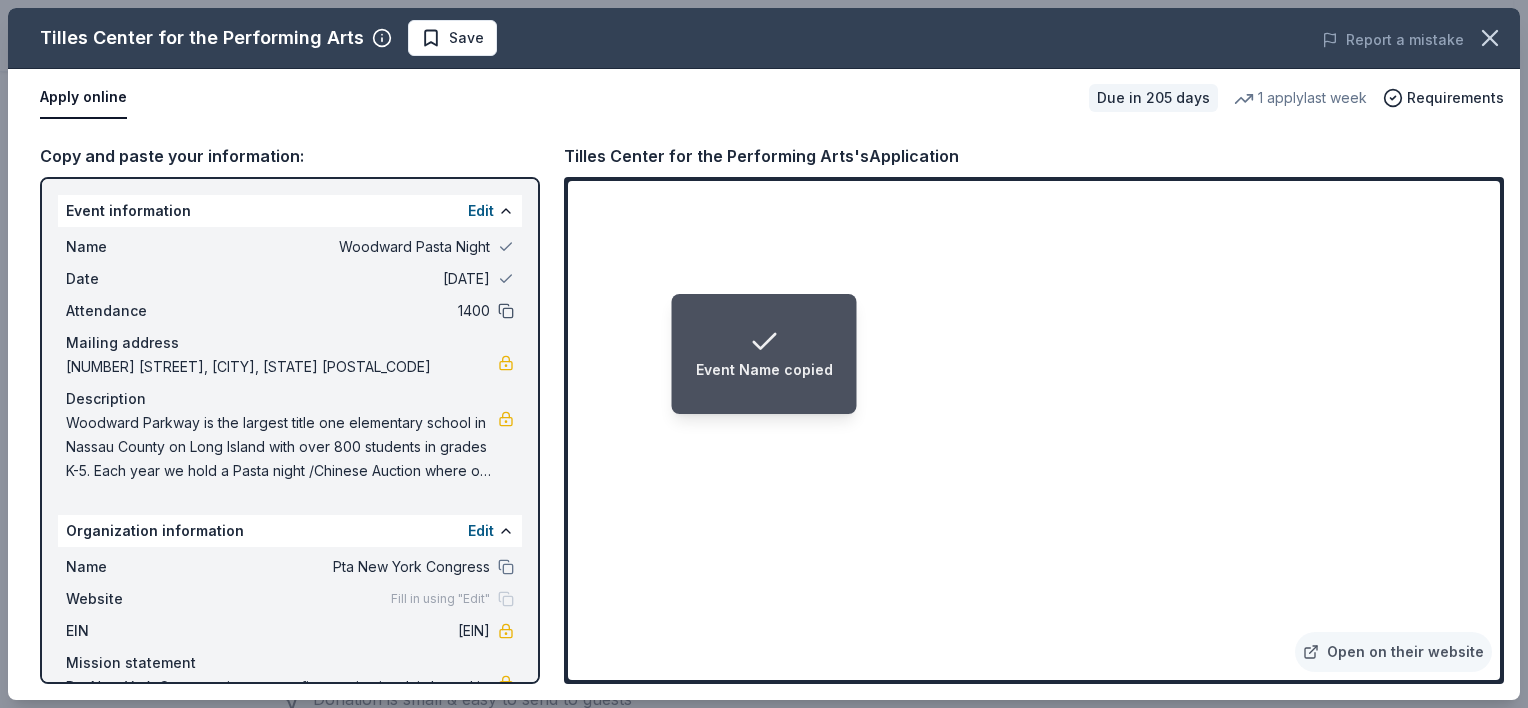 click at bounding box center [506, 311] 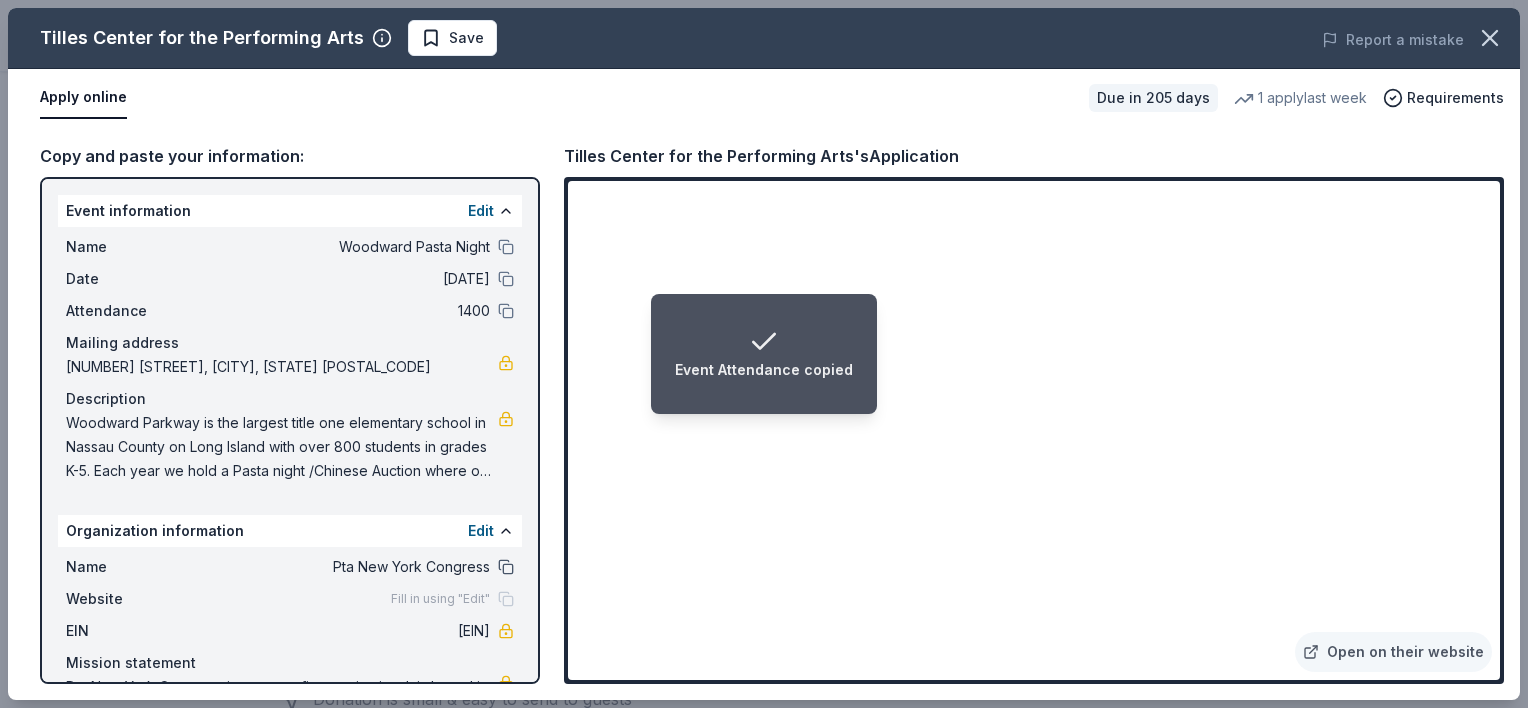click at bounding box center (506, 567) 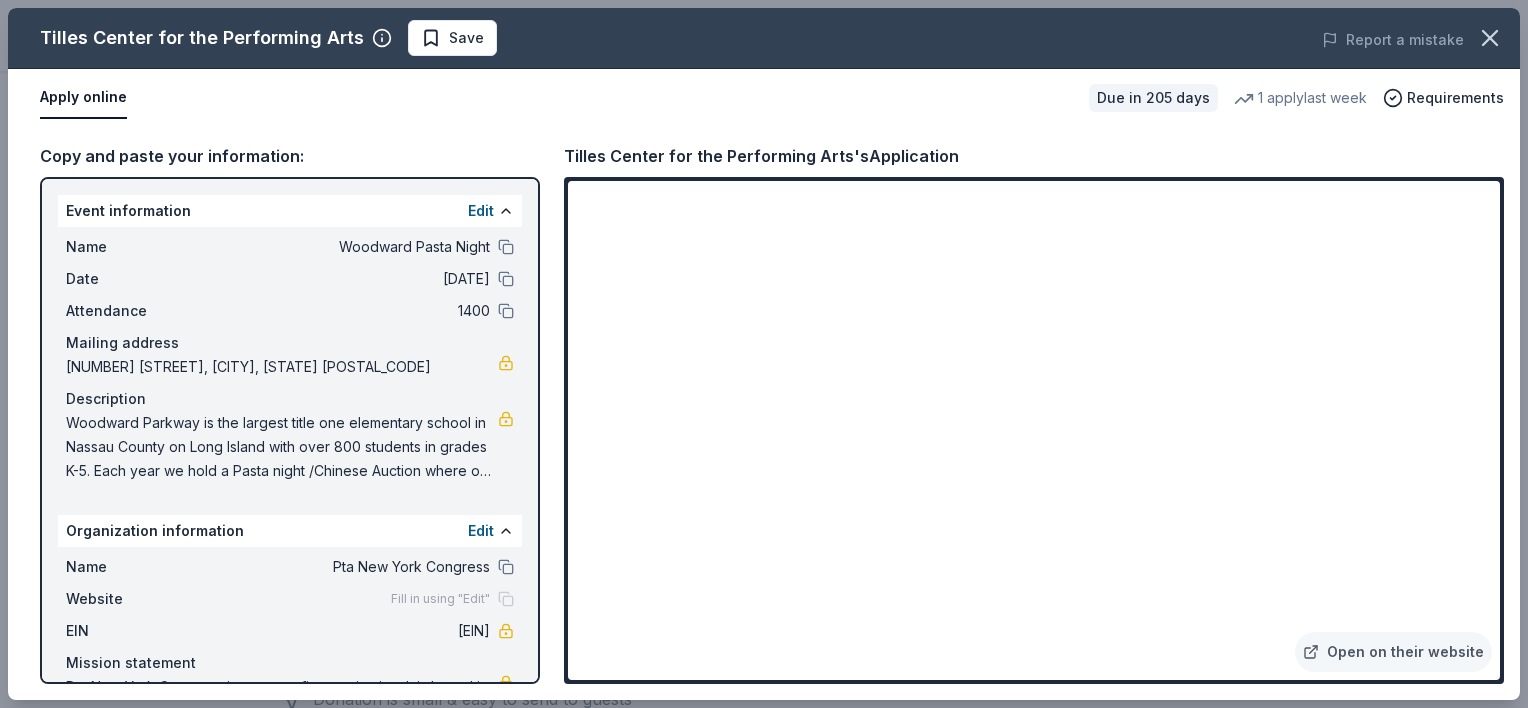 scroll, scrollTop: 64, scrollLeft: 0, axis: vertical 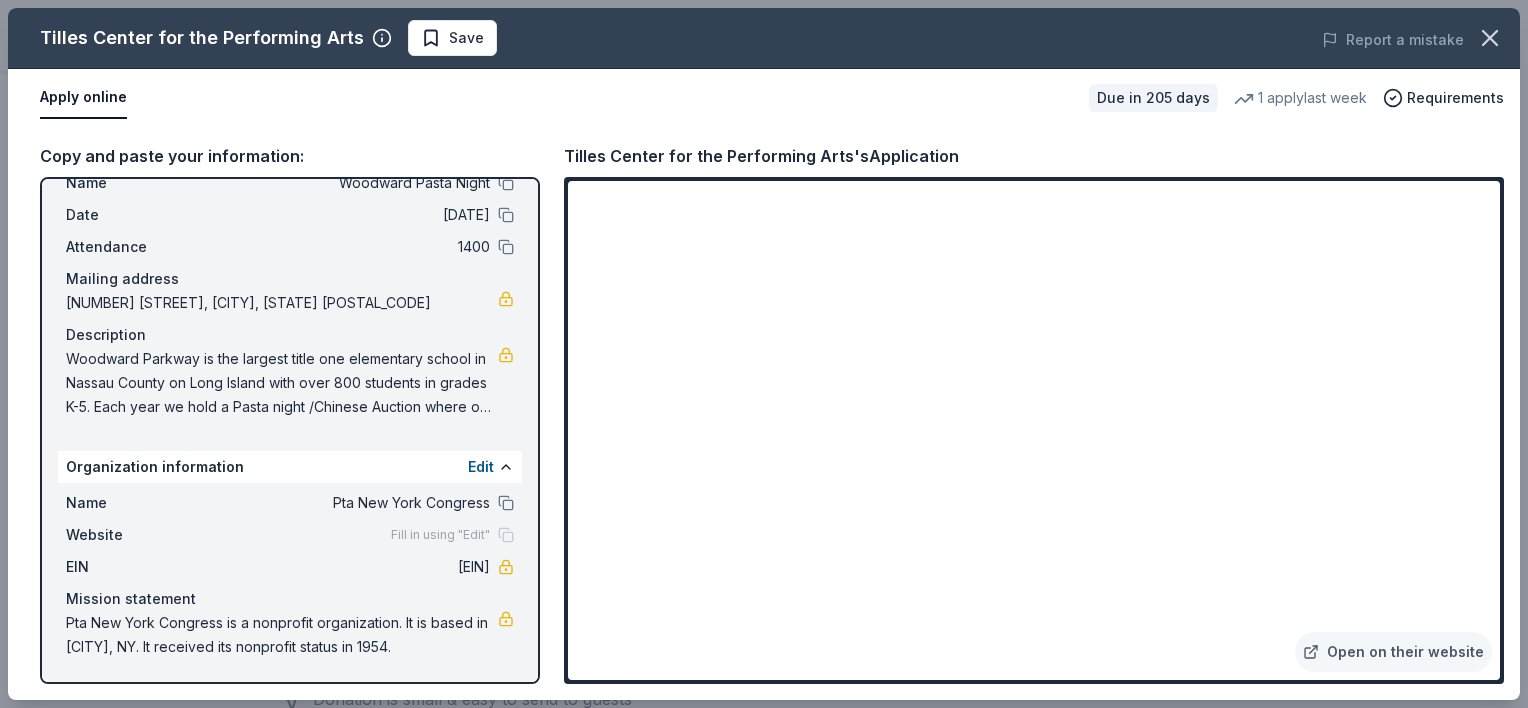 click on "Name Pta New York Congress" at bounding box center [290, 503] 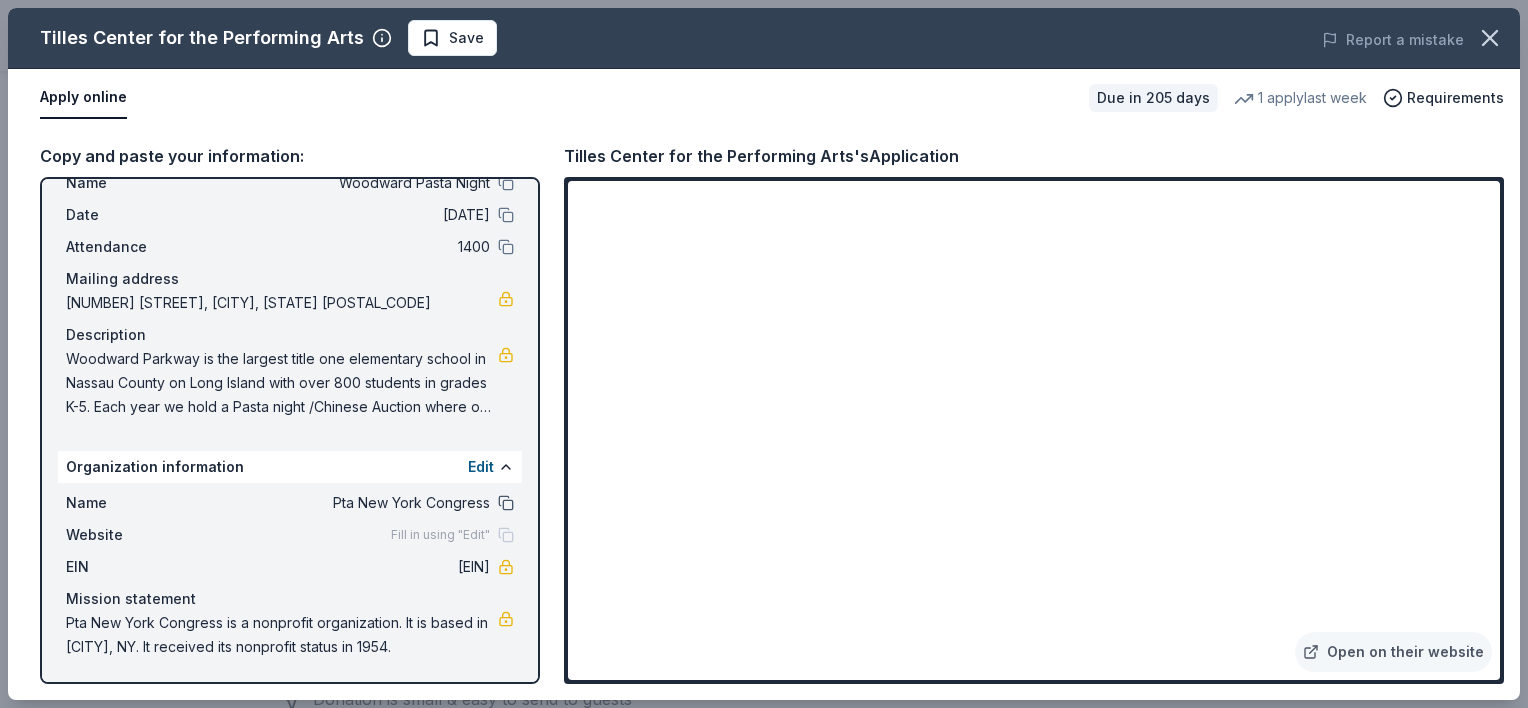 click at bounding box center [506, 503] 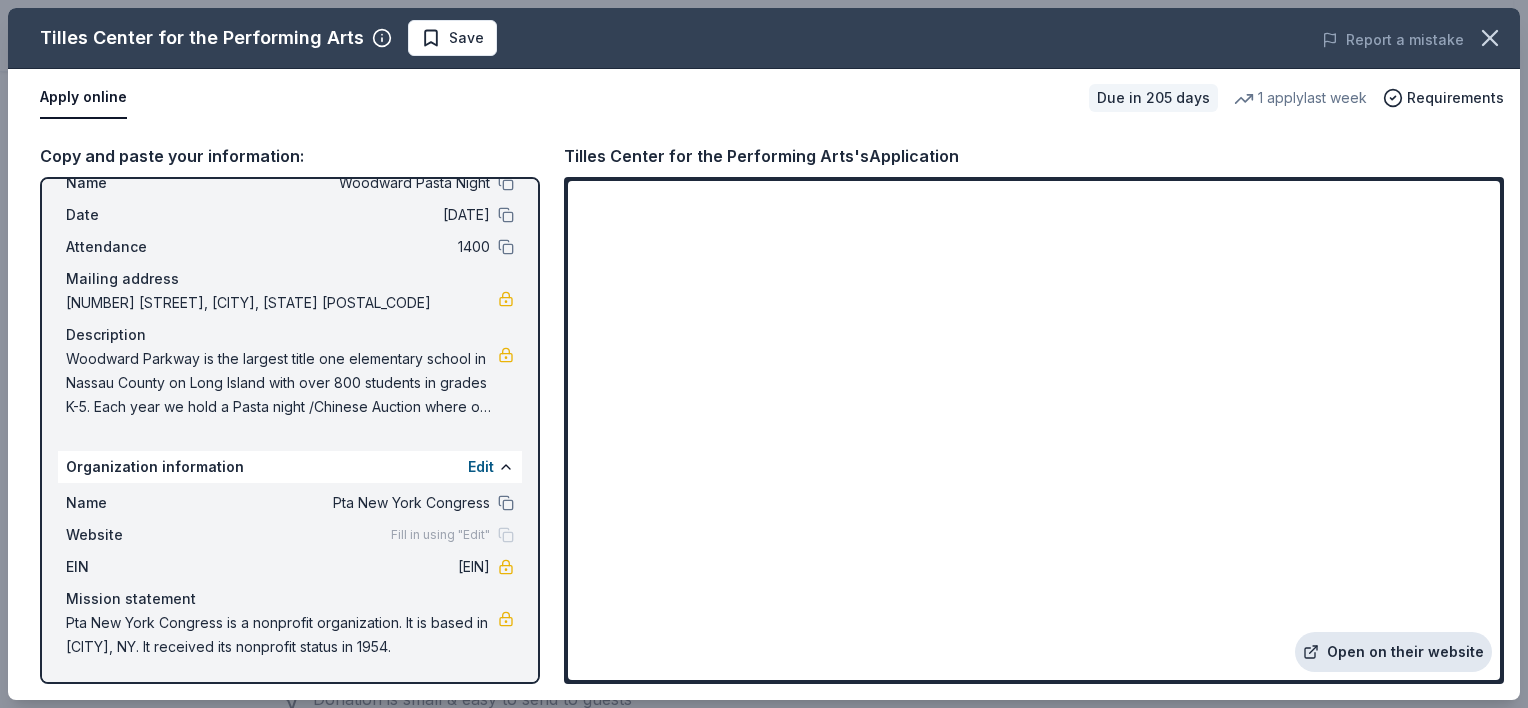click on "Open on their website" at bounding box center (1393, 652) 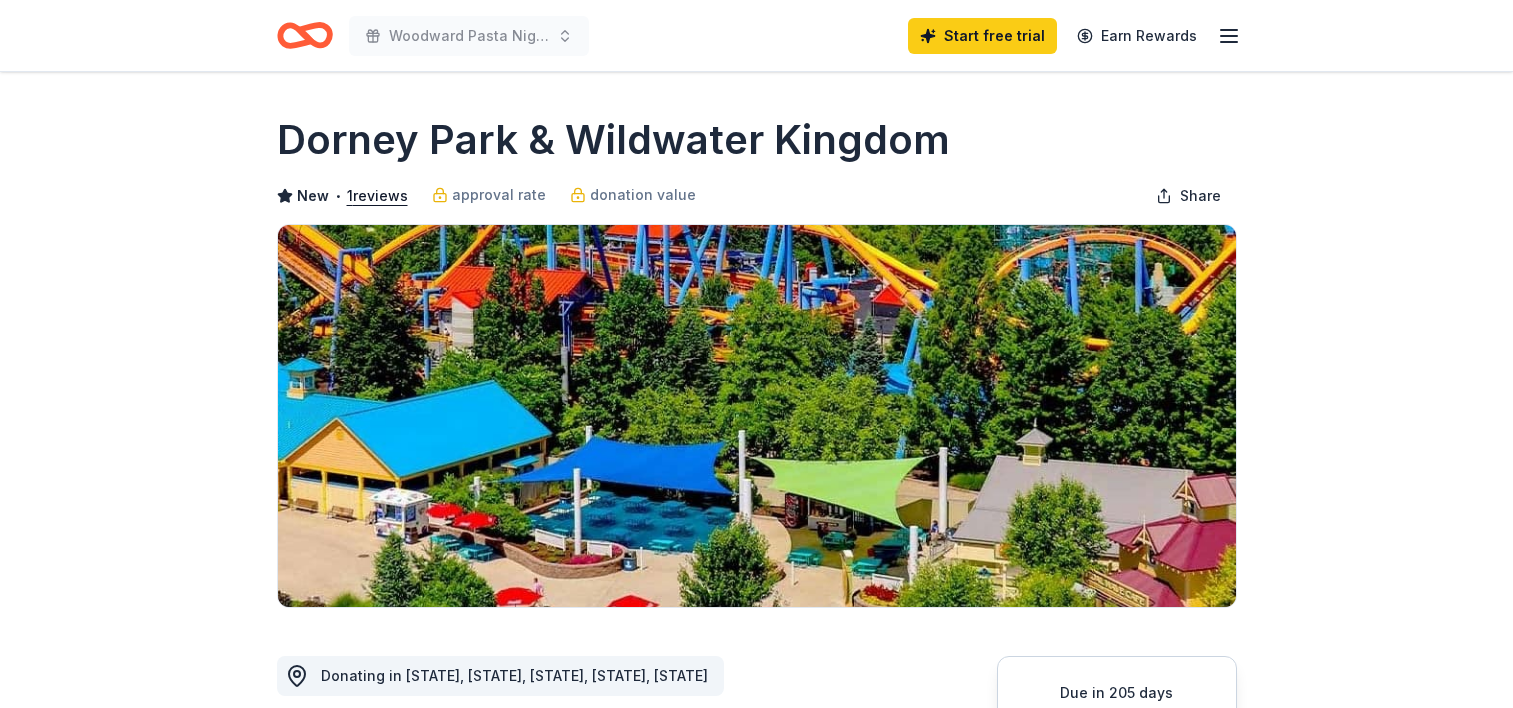 scroll, scrollTop: 0, scrollLeft: 0, axis: both 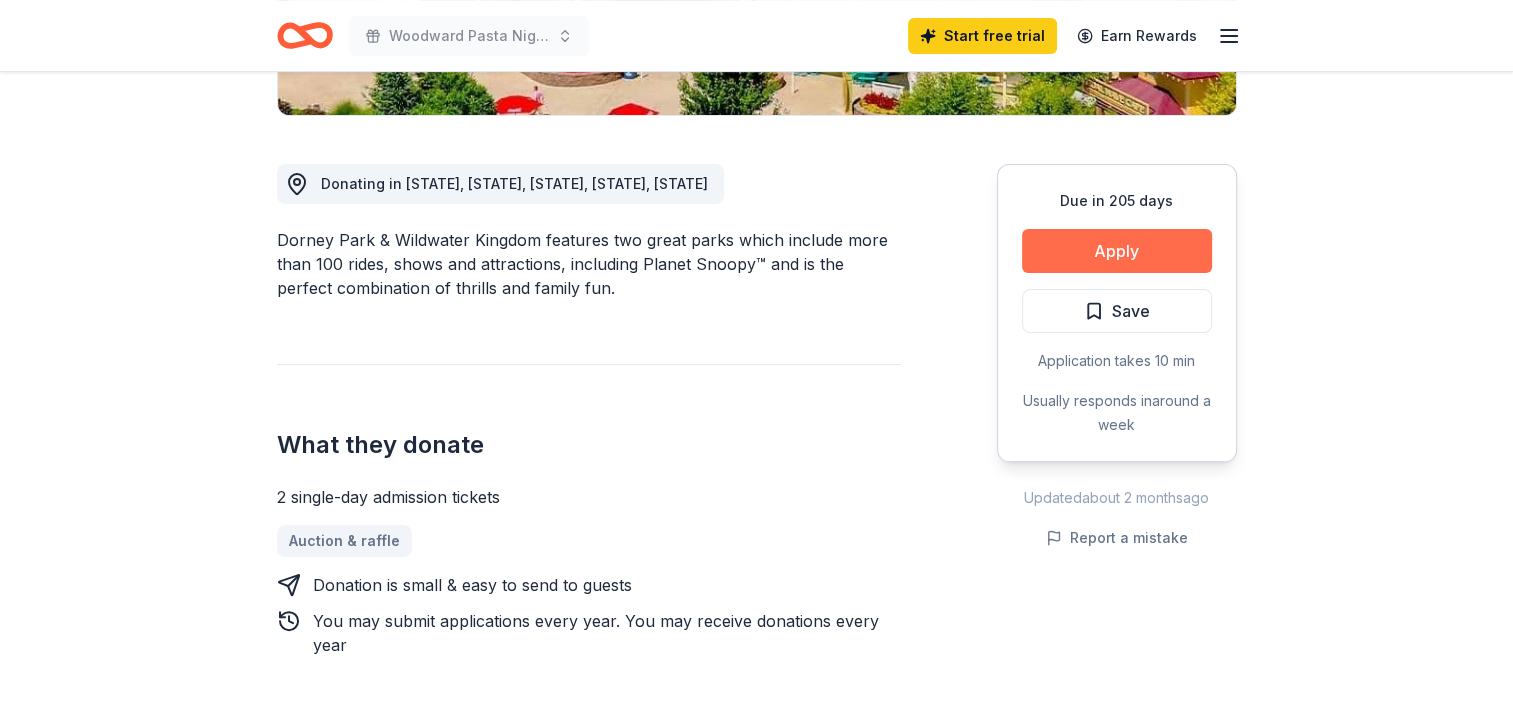 click on "Apply" at bounding box center (1117, 251) 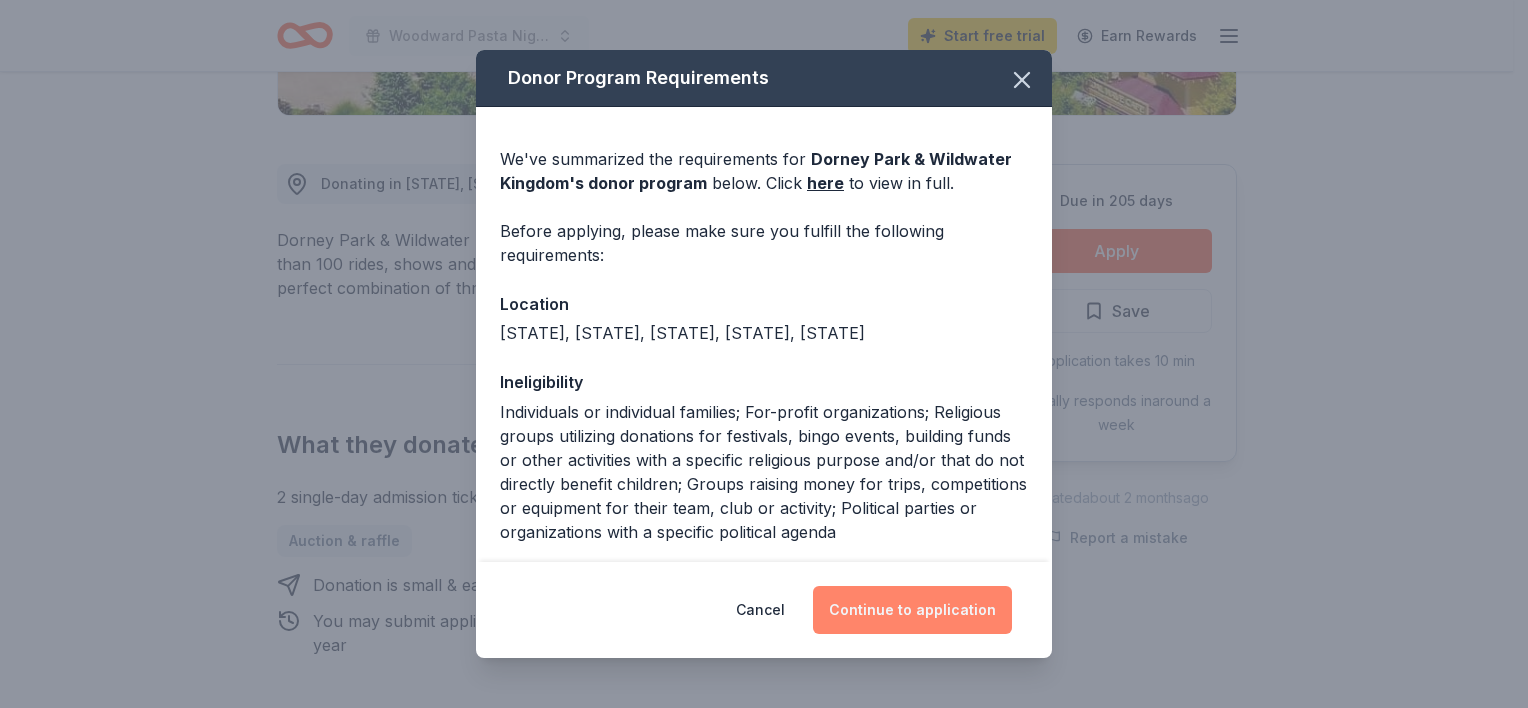 click on "Continue to application" at bounding box center [912, 610] 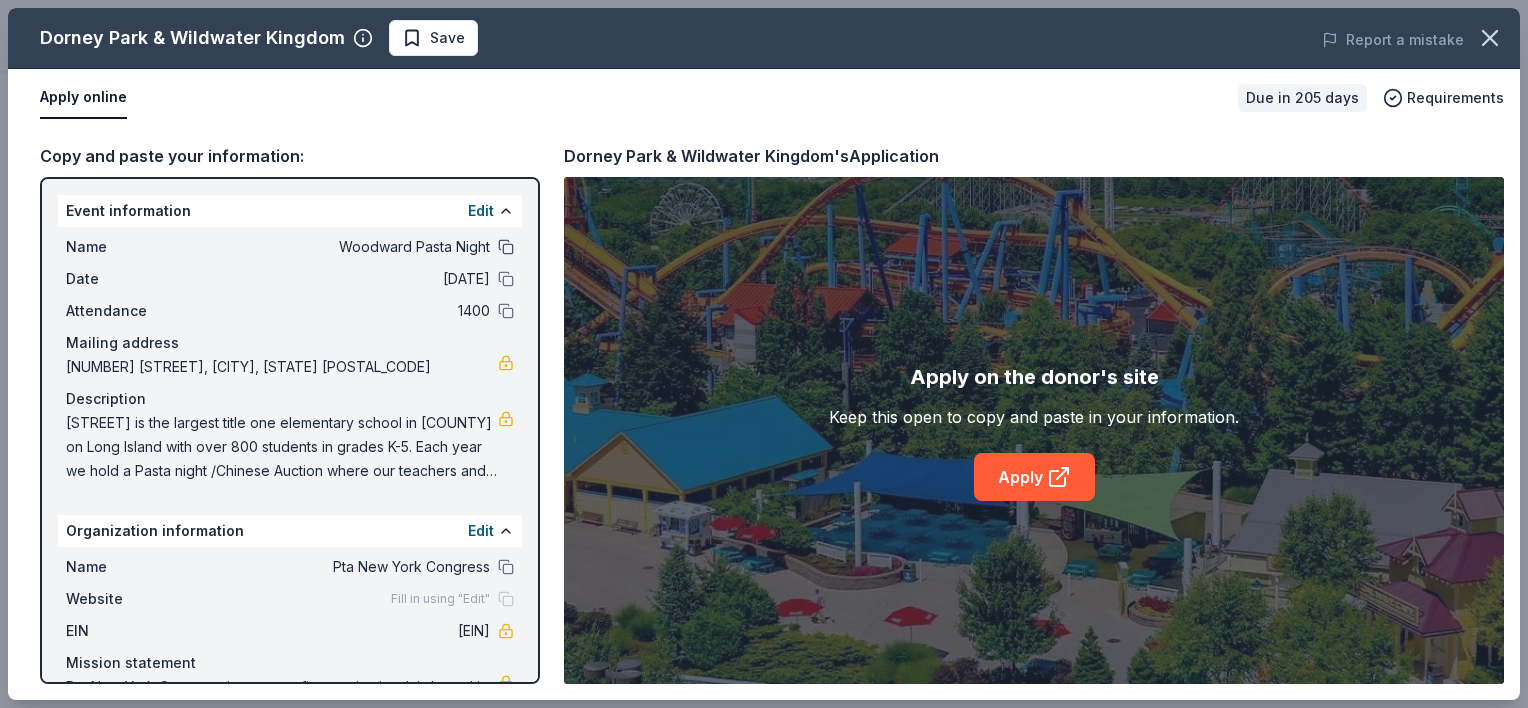 click at bounding box center (506, 247) 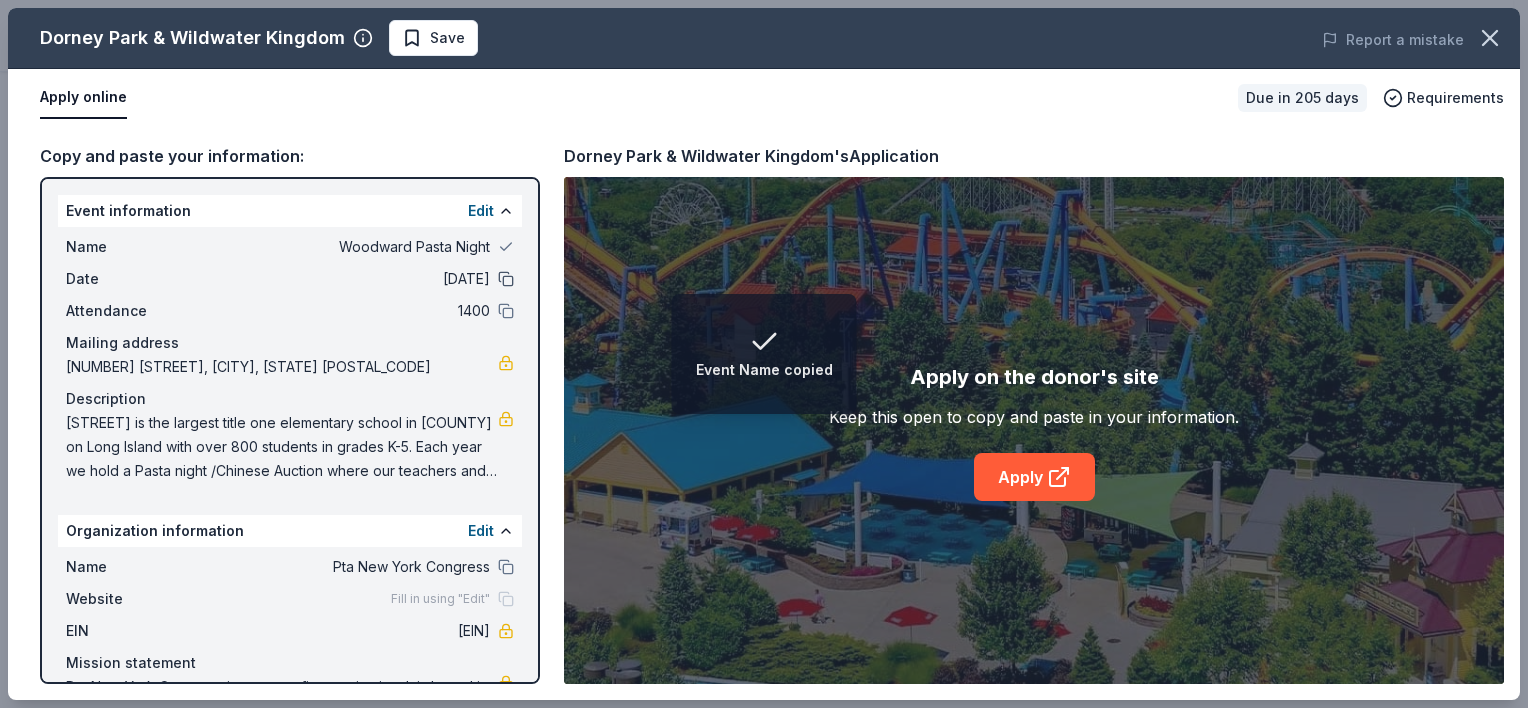 click at bounding box center [506, 279] 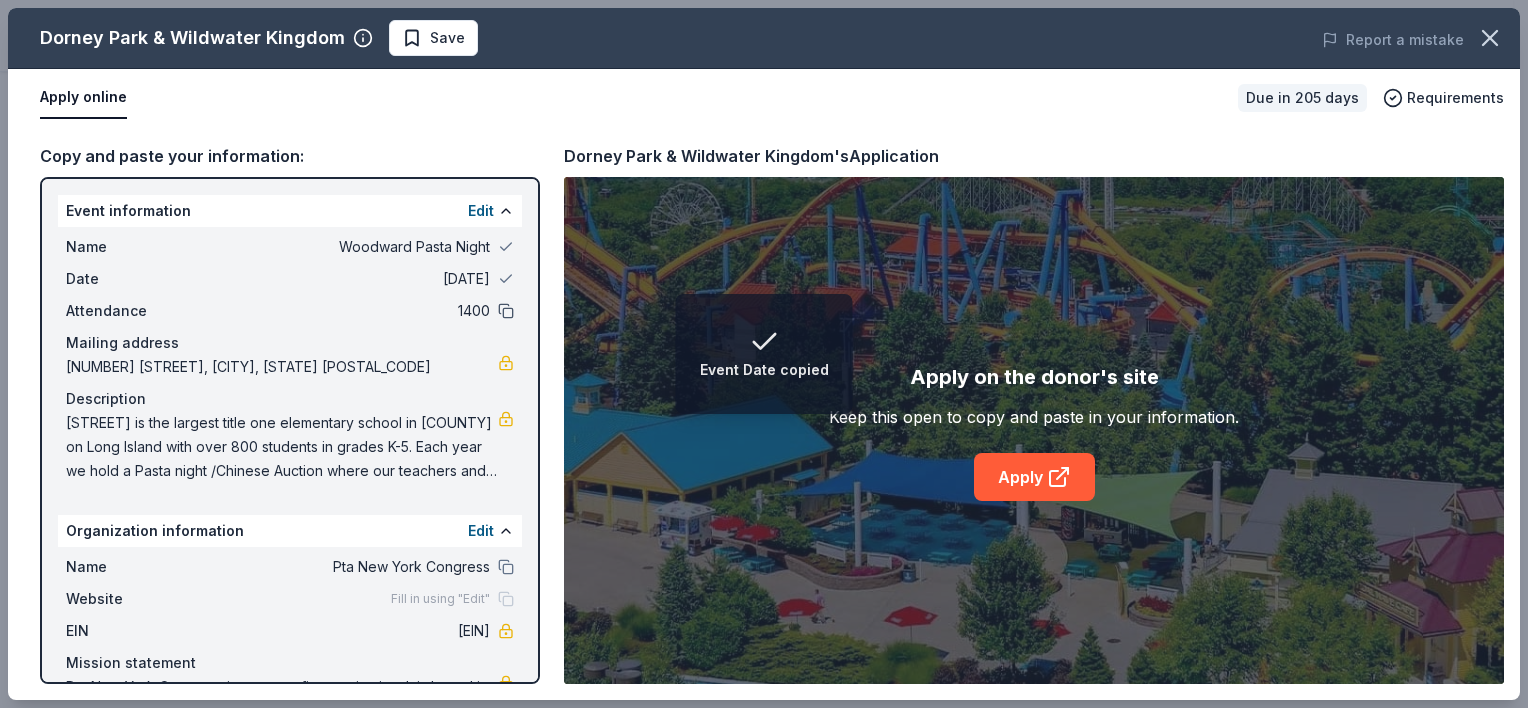 click at bounding box center (506, 311) 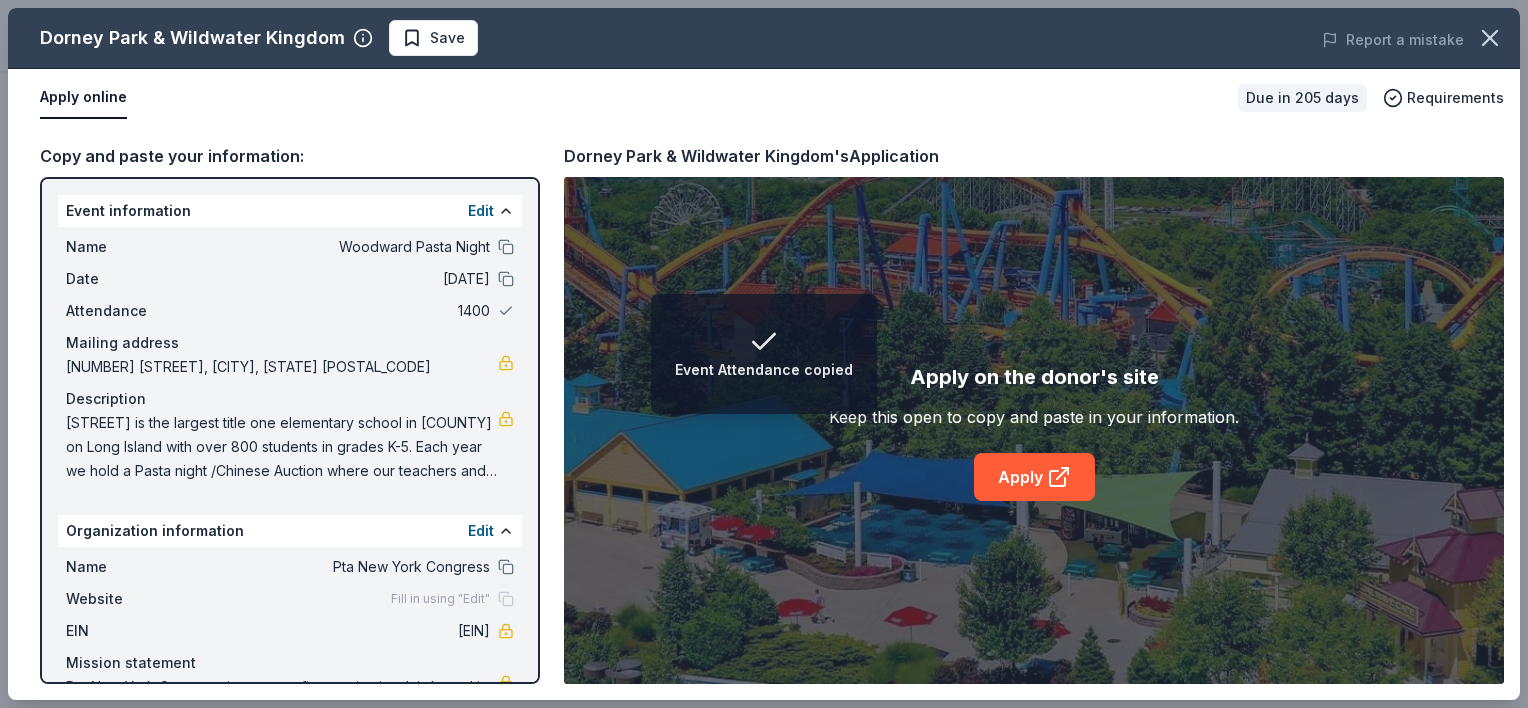 scroll, scrollTop: 64, scrollLeft: 0, axis: vertical 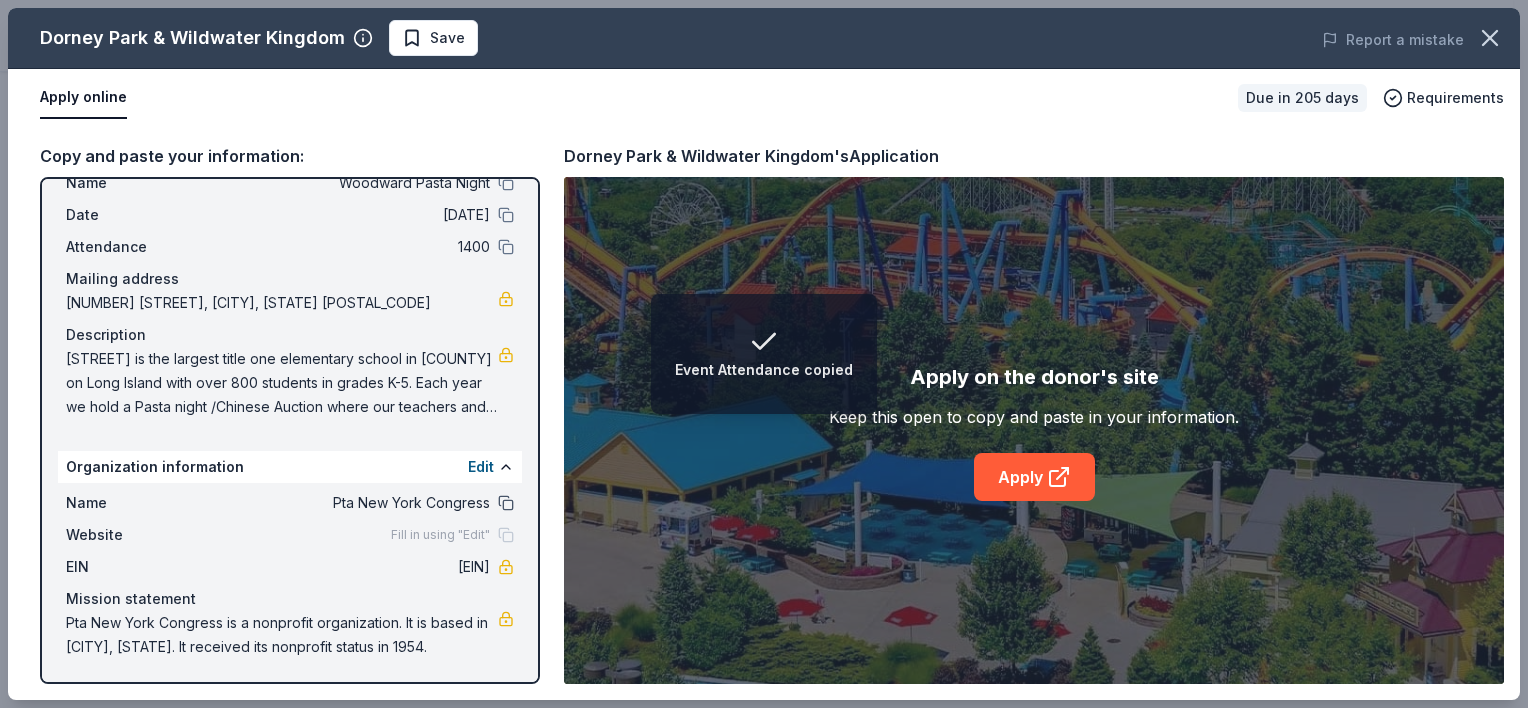 click at bounding box center [506, 503] 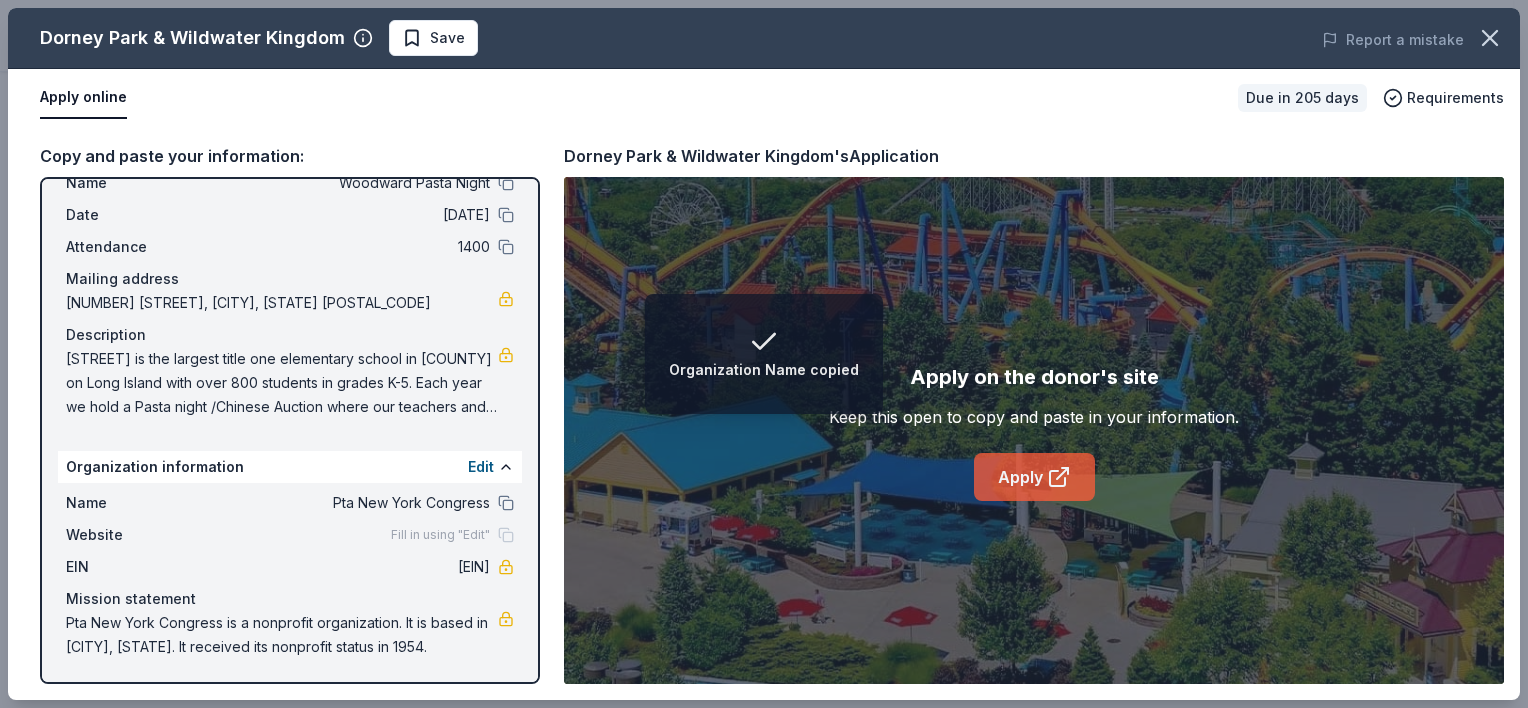 drag, startPoint x: 1044, startPoint y: 479, endPoint x: 987, endPoint y: 456, distance: 61.46544 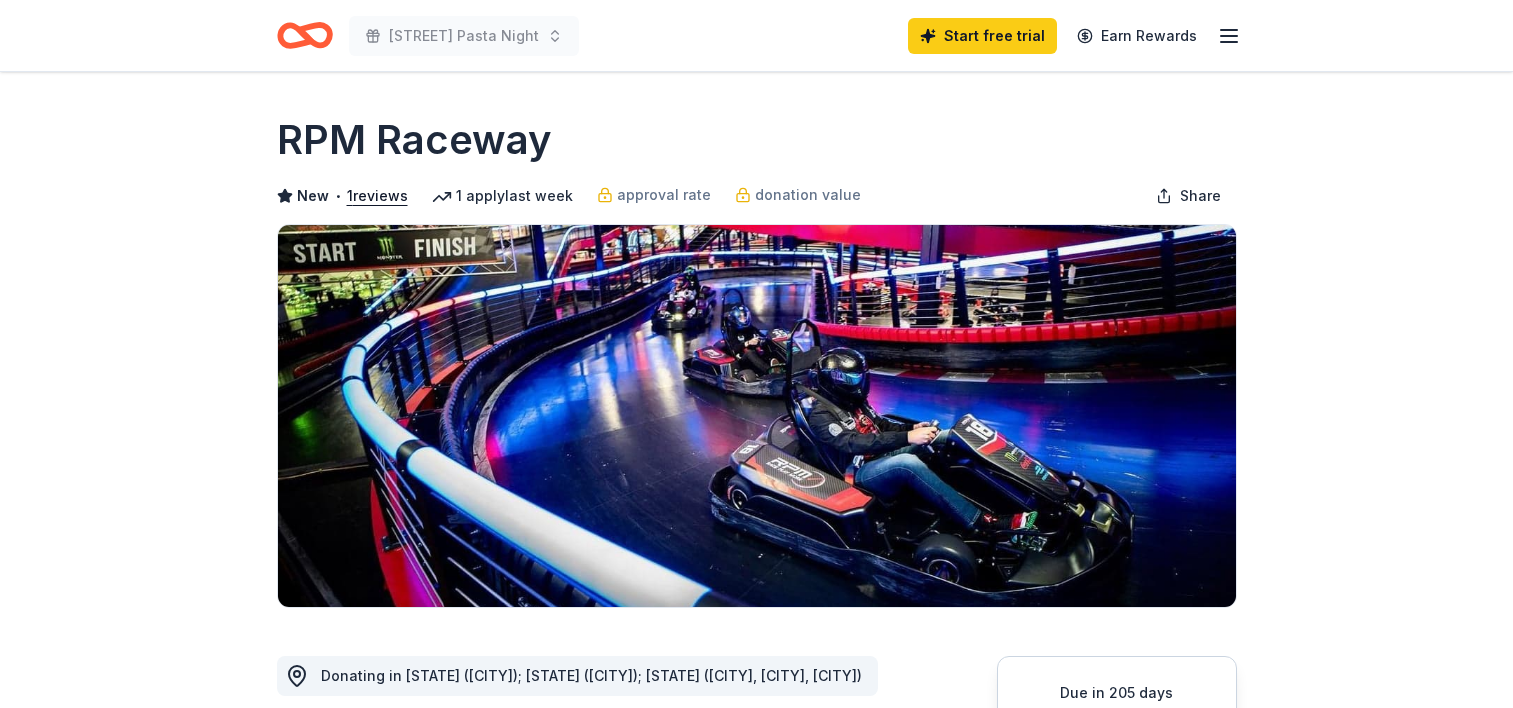 scroll, scrollTop: 0, scrollLeft: 0, axis: both 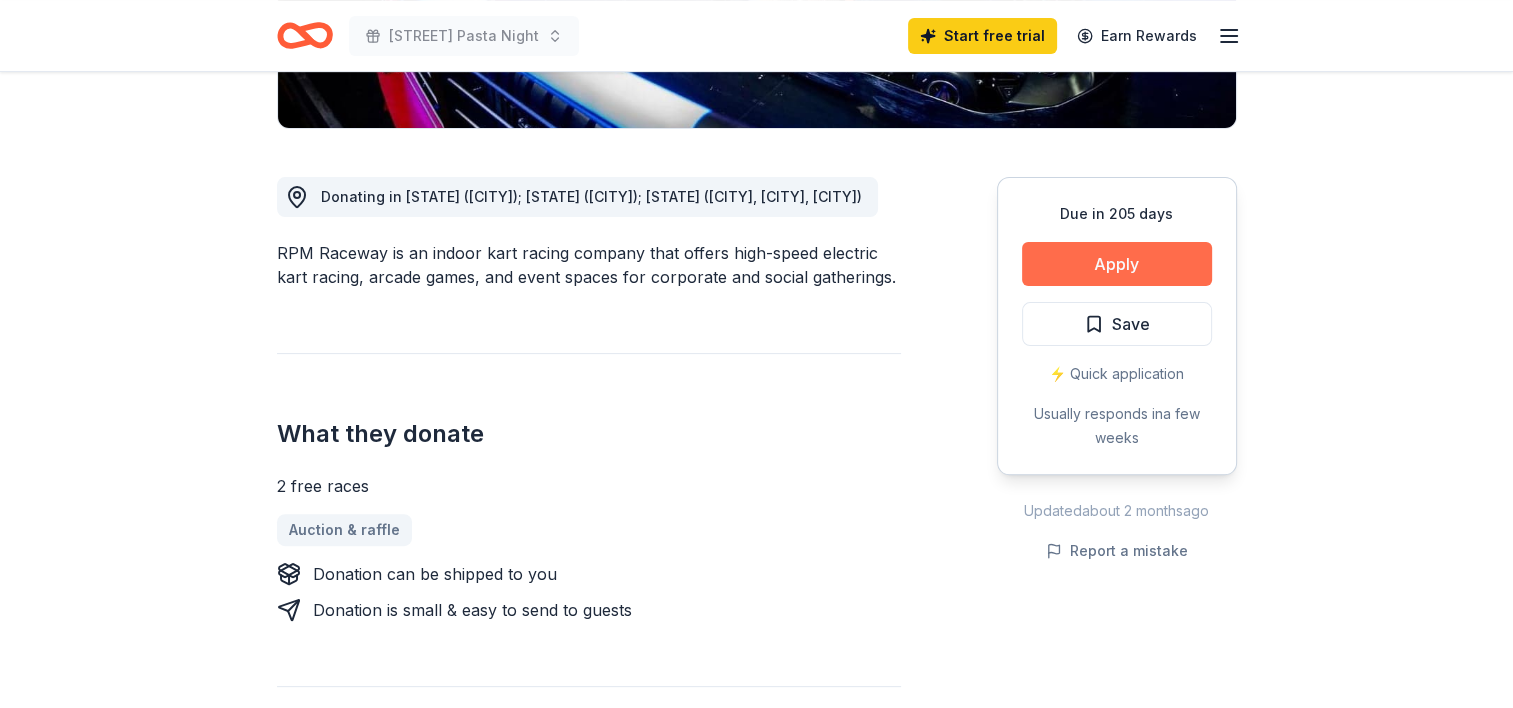 click on "Apply" at bounding box center [1117, 264] 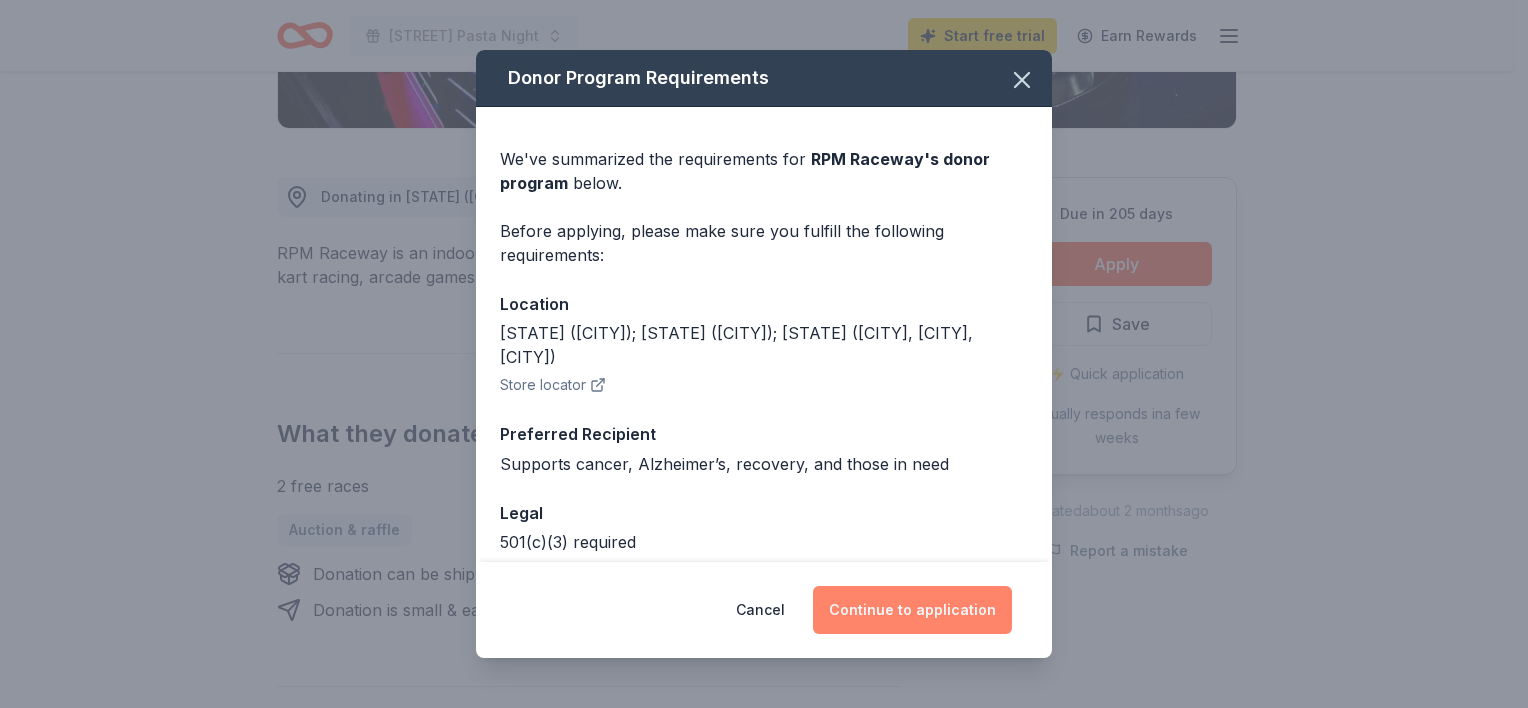 click on "Continue to application" at bounding box center (912, 610) 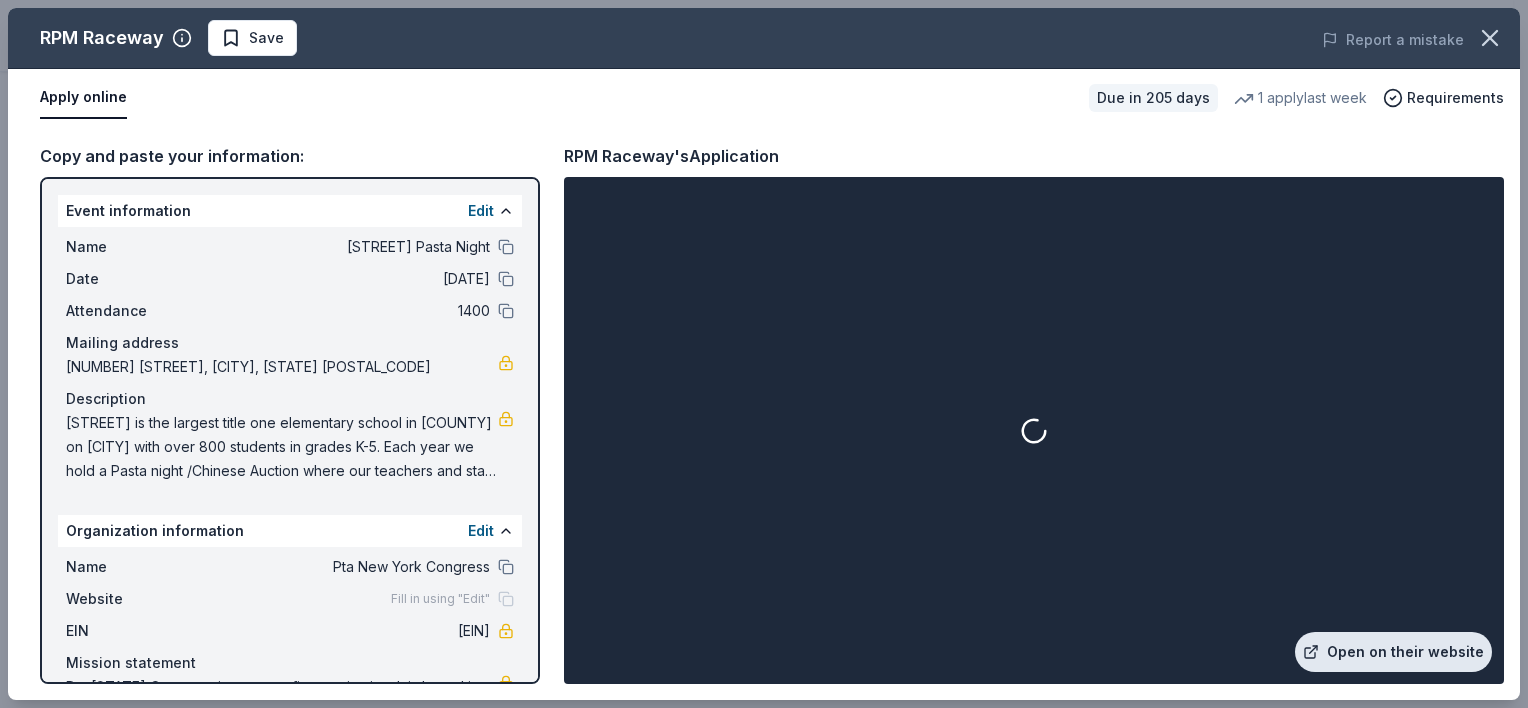 click on "Open on their website" at bounding box center [1393, 652] 